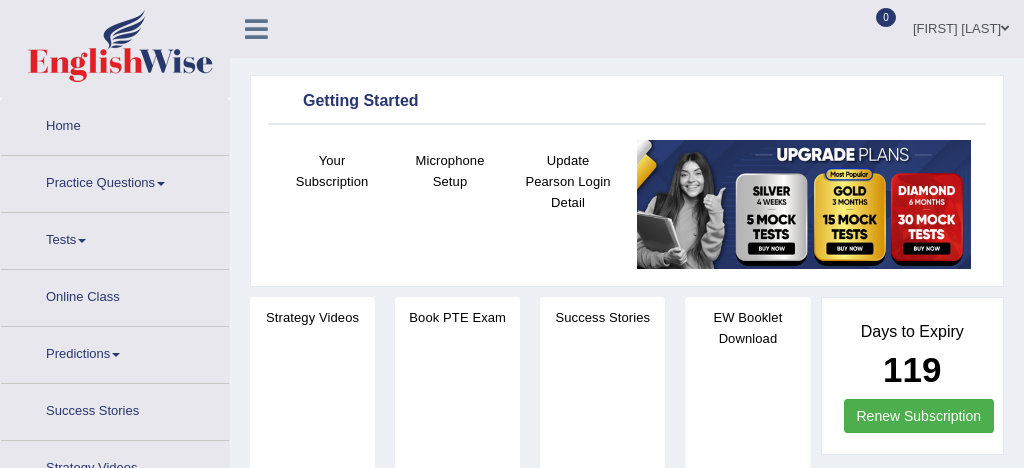 scroll, scrollTop: 0, scrollLeft: 0, axis: both 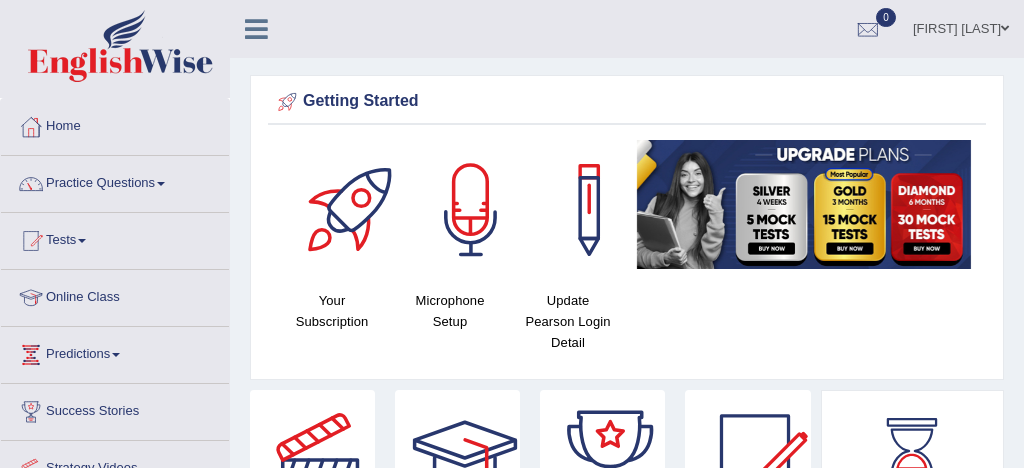click on "Practice Questions" at bounding box center [115, 181] 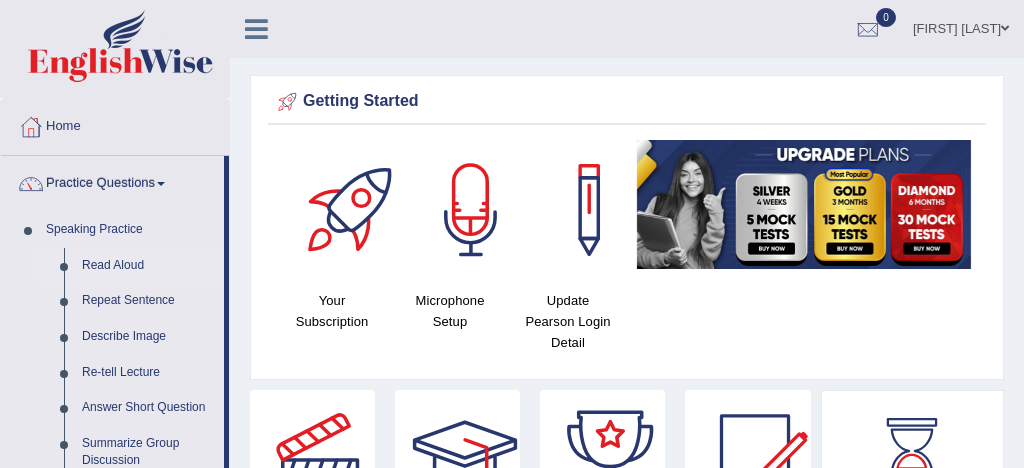 click on "Read Aloud" at bounding box center [148, 266] 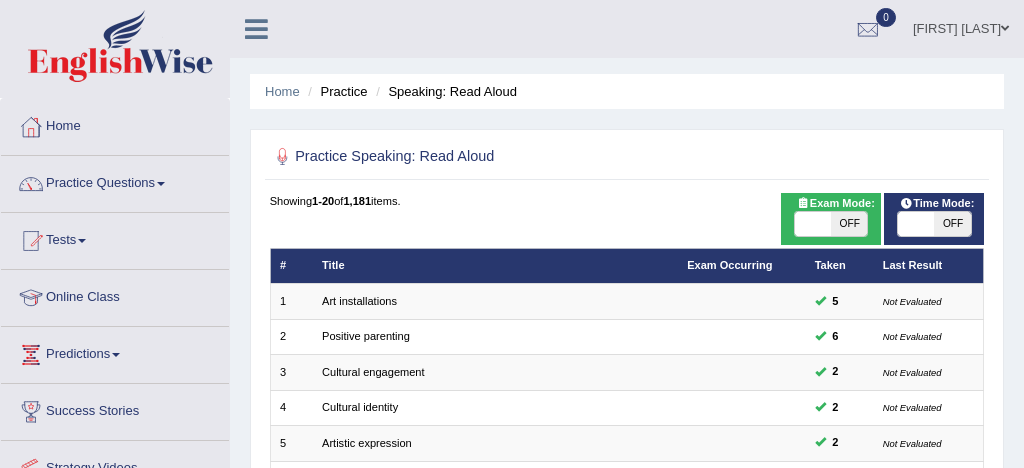 scroll, scrollTop: 0, scrollLeft: 0, axis: both 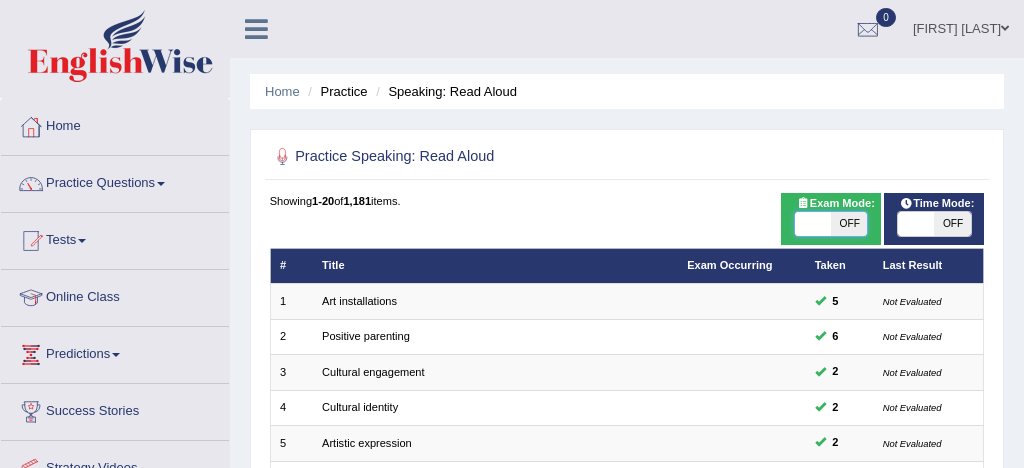 click at bounding box center [813, 224] 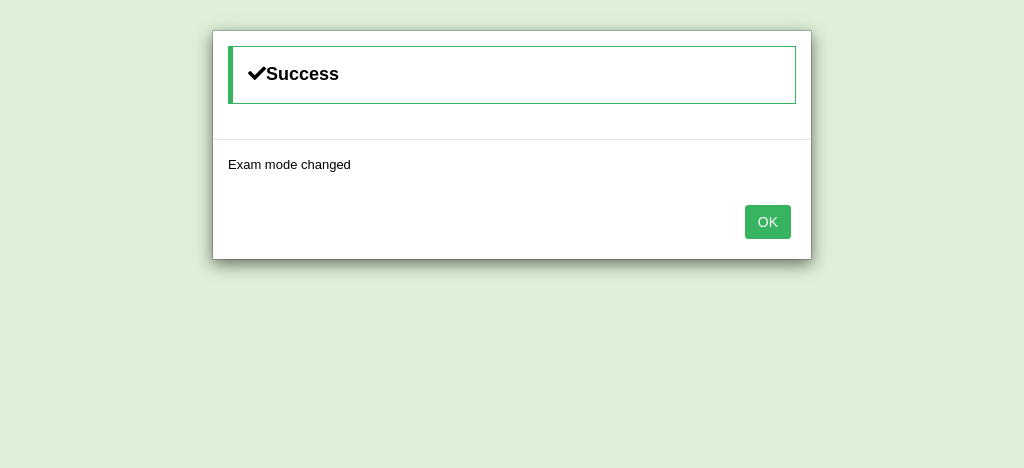 click on "OK" at bounding box center (768, 222) 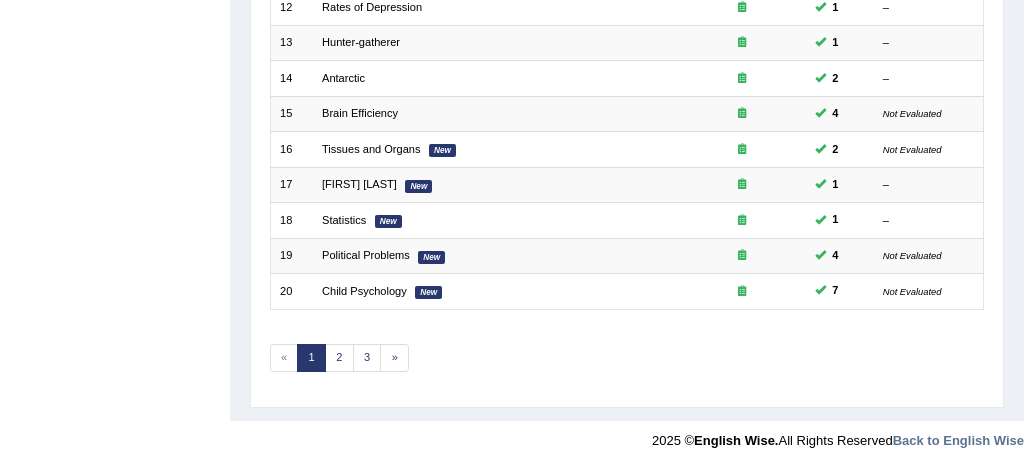 scroll, scrollTop: 684, scrollLeft: 0, axis: vertical 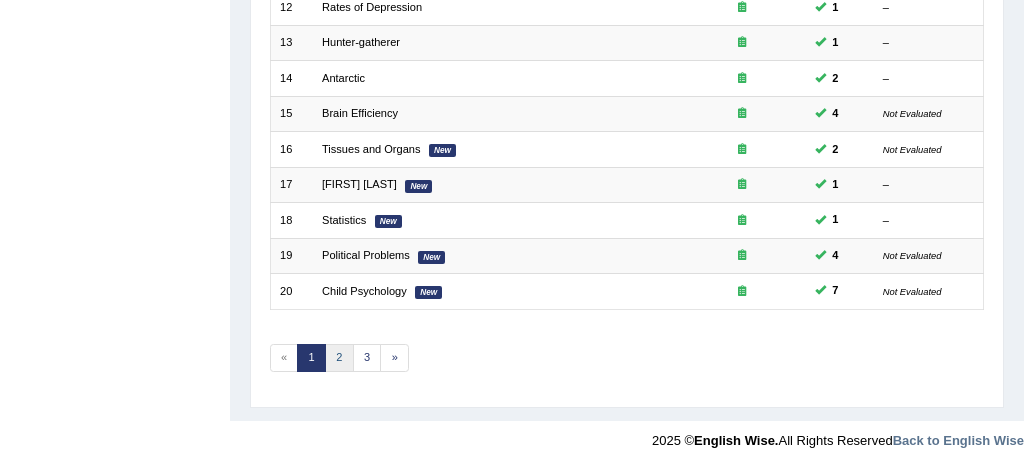 click on "2" at bounding box center (339, 358) 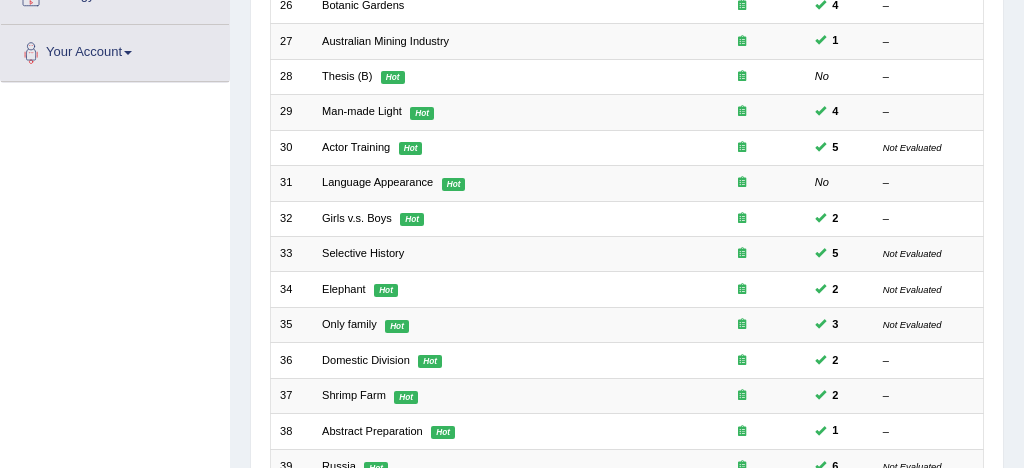 scroll, scrollTop: 684, scrollLeft: 0, axis: vertical 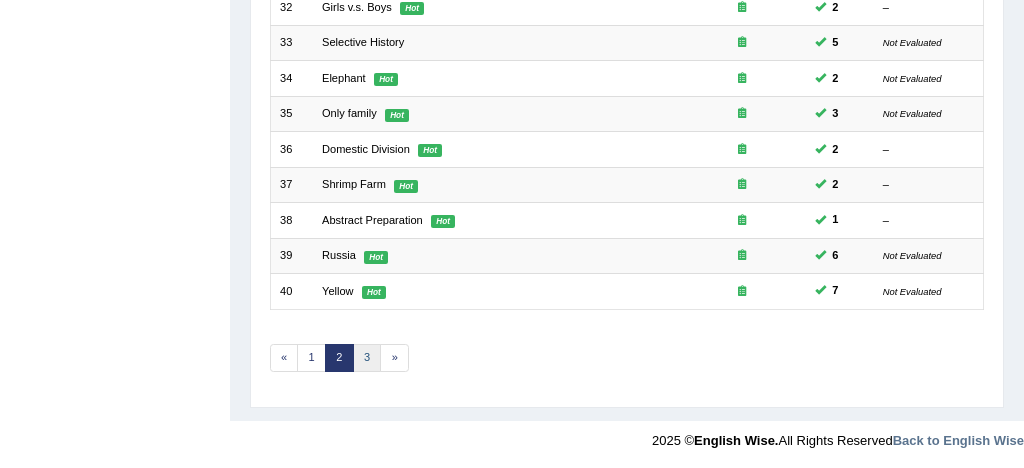 click on "3" at bounding box center [367, 358] 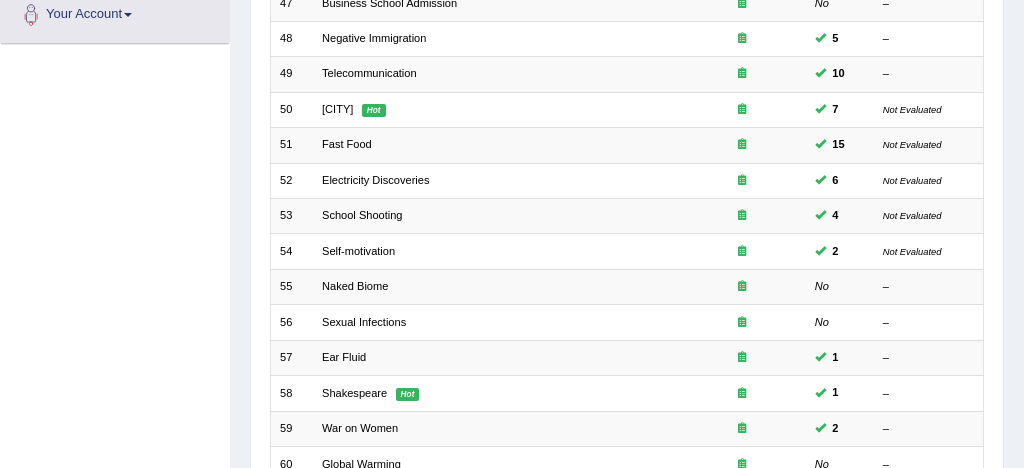 scroll, scrollTop: 512, scrollLeft: 0, axis: vertical 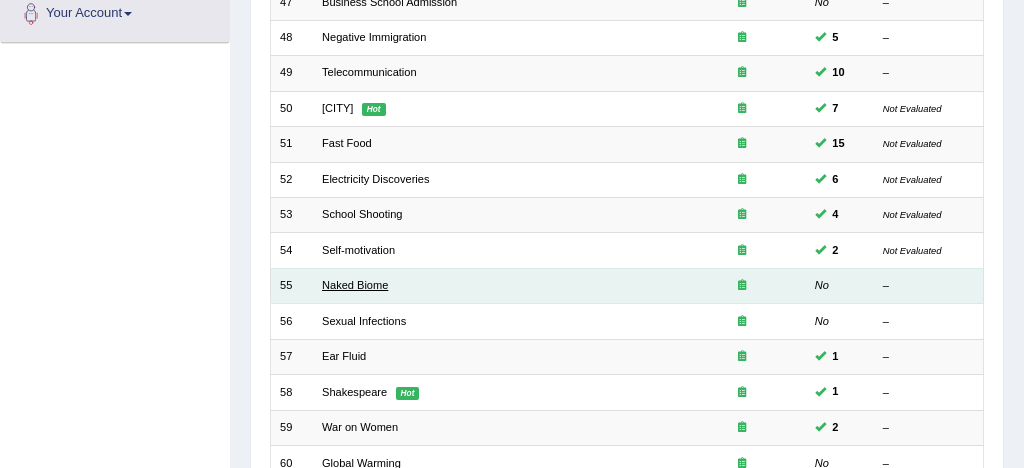 click on "Naked Biome" at bounding box center [355, 285] 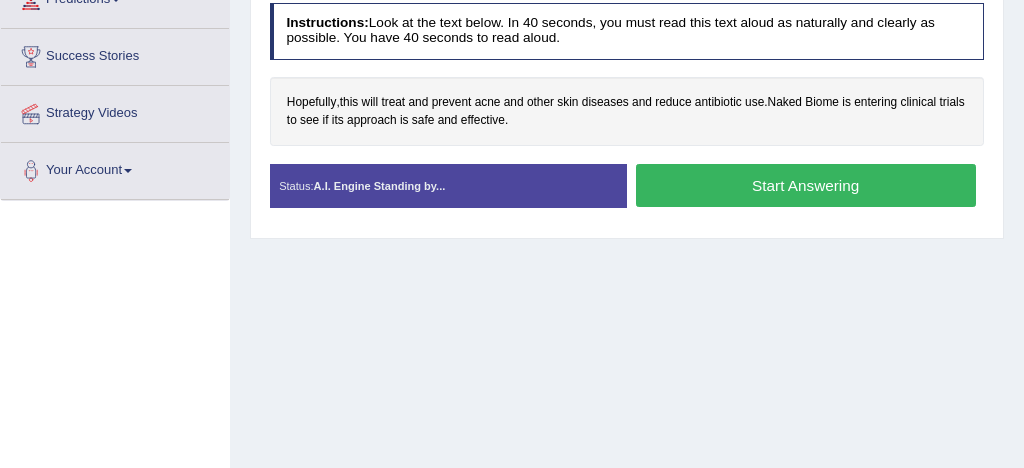 scroll, scrollTop: 355, scrollLeft: 0, axis: vertical 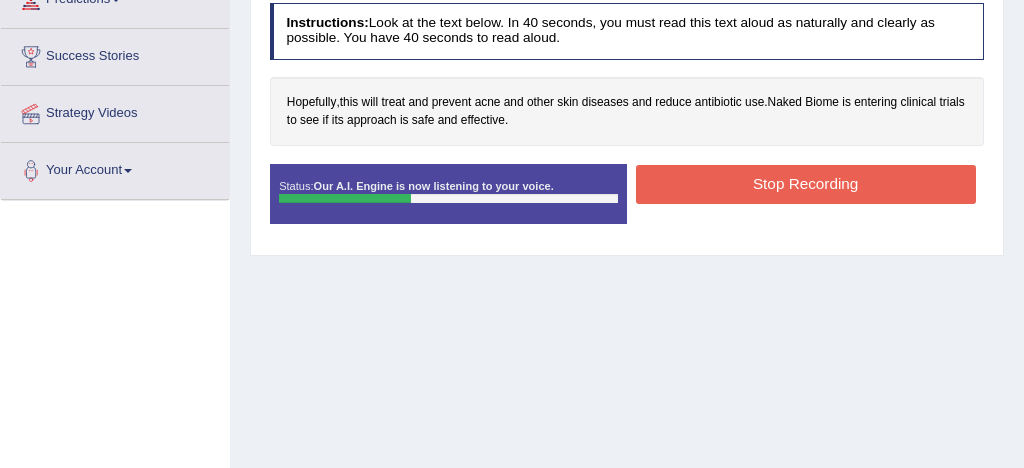 click on "Stop Recording" at bounding box center [806, 184] 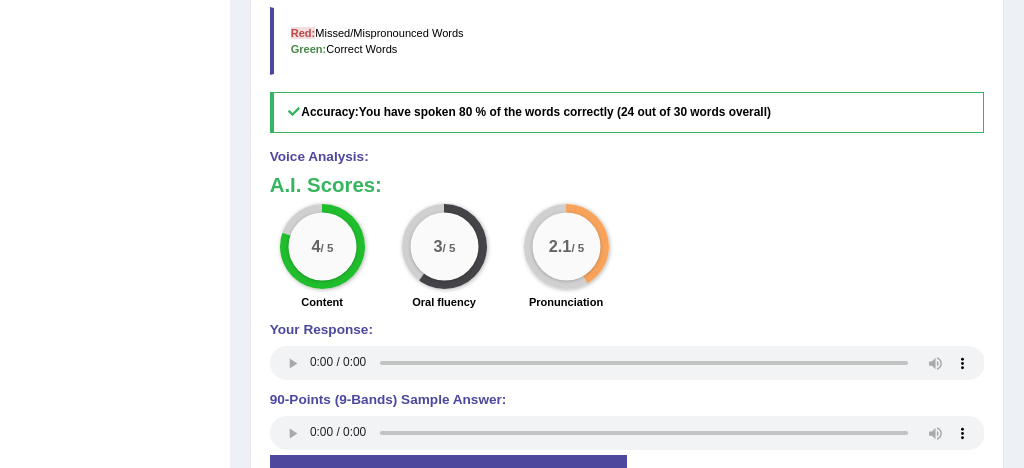 scroll, scrollTop: 665, scrollLeft: 0, axis: vertical 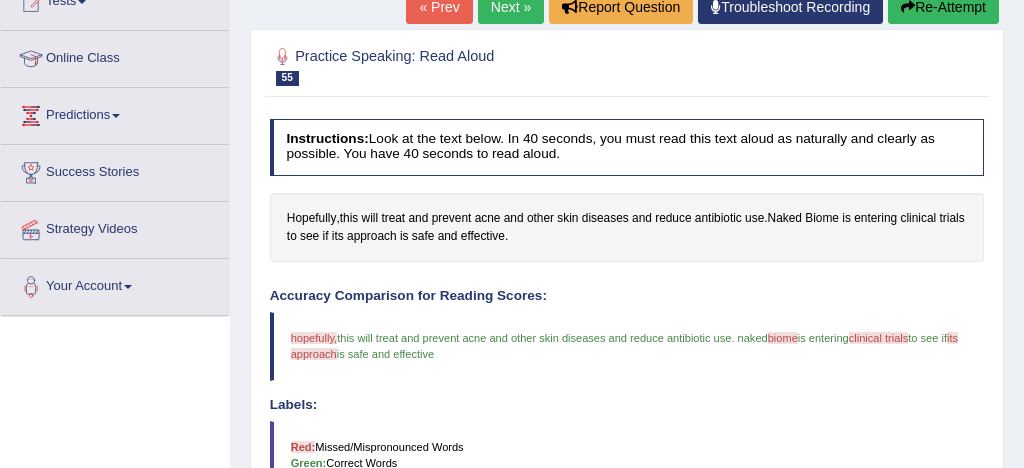 click on "Re-Attempt" at bounding box center [943, 7] 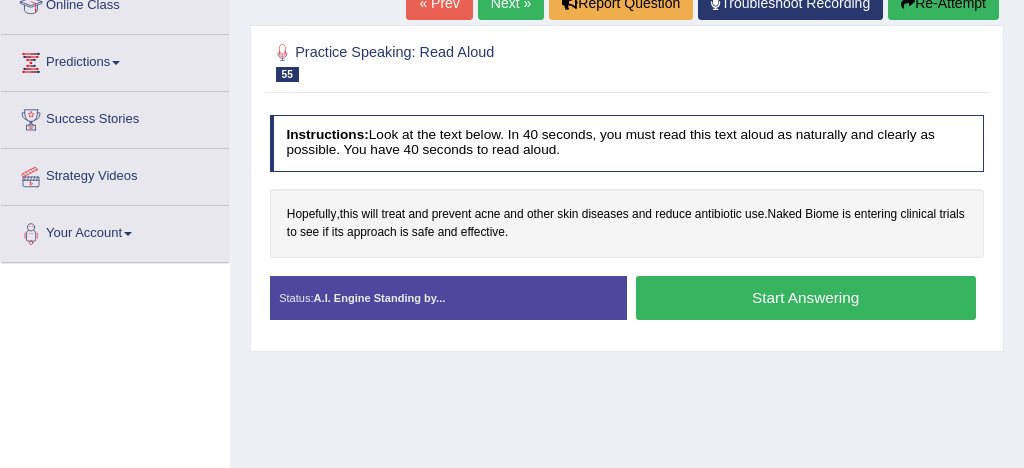 scroll, scrollTop: 292, scrollLeft: 0, axis: vertical 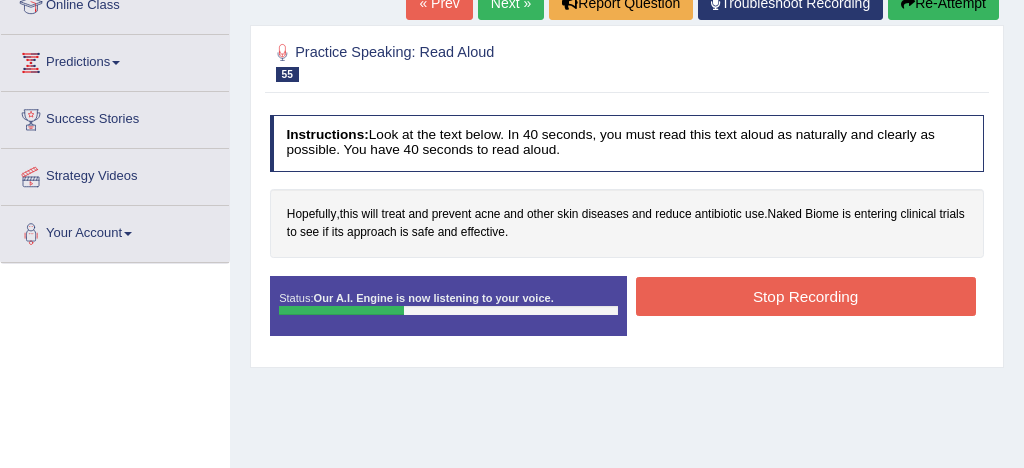 click on "Stop Recording" at bounding box center [806, 296] 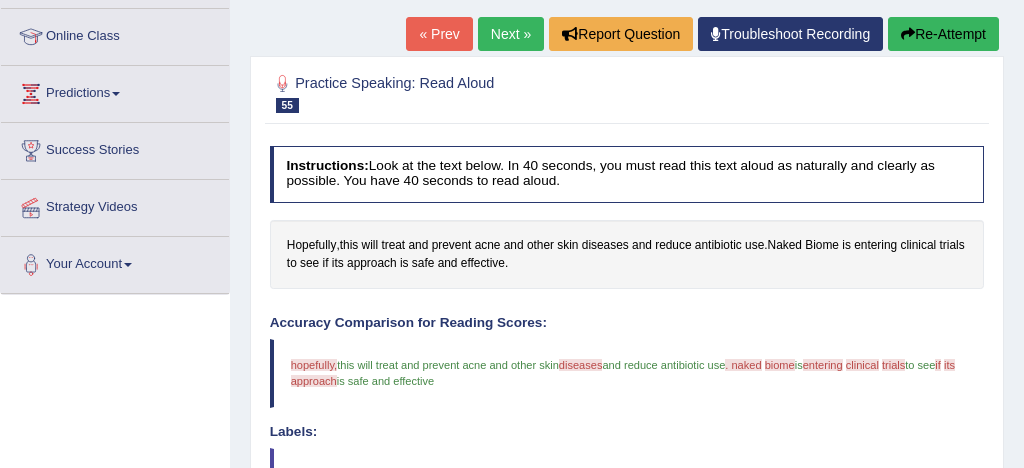 scroll, scrollTop: 238, scrollLeft: 0, axis: vertical 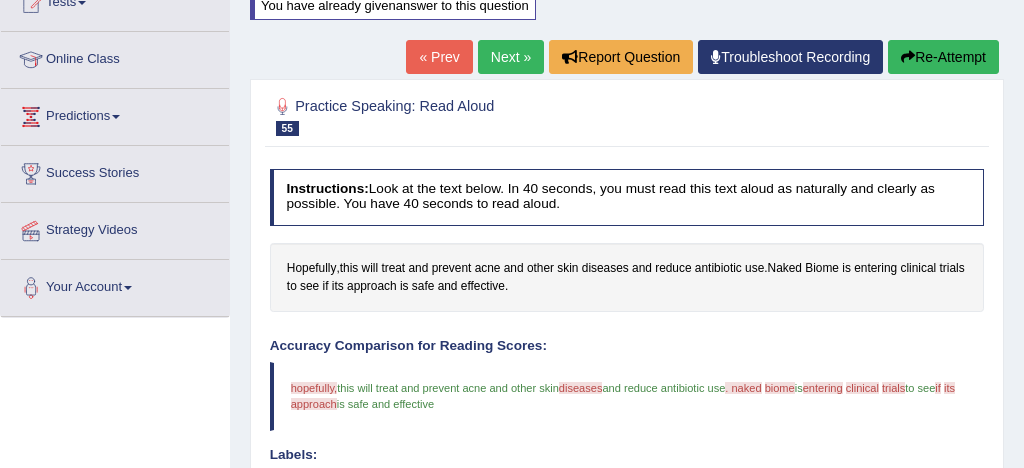 click on "Next »" at bounding box center (511, 57) 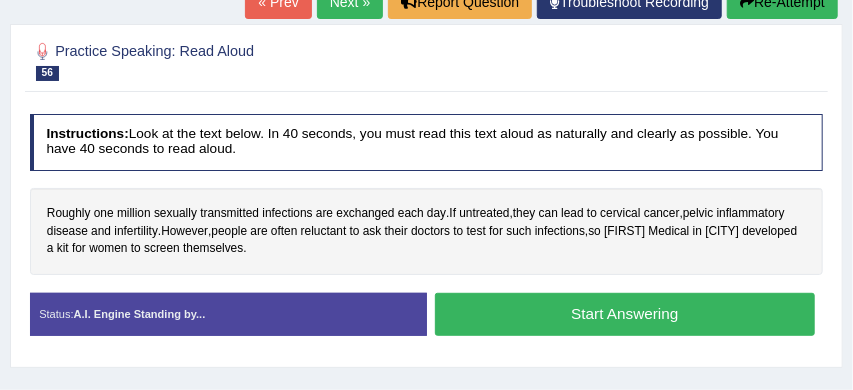 scroll, scrollTop: 246, scrollLeft: 0, axis: vertical 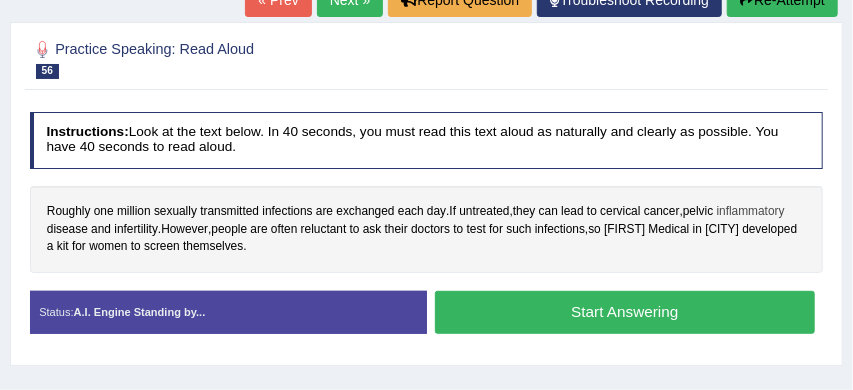 click on "inflammatory" at bounding box center [751, 212] 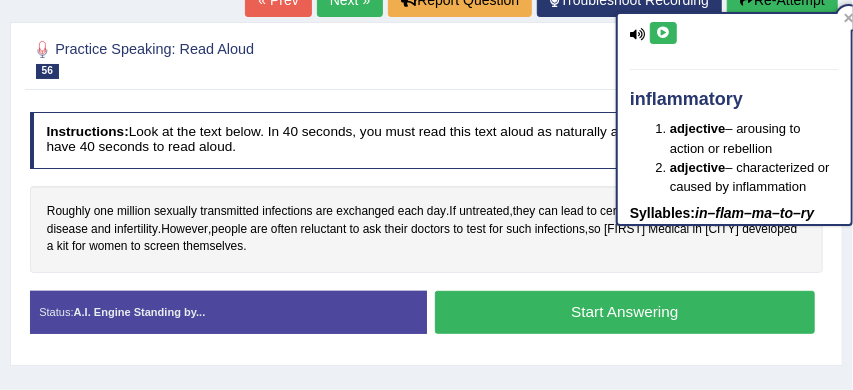 click on "Instructions:  Look at the text below. In 40 seconds, you must read this text aloud as naturally and clearly as possible. You have 40 seconds to read aloud." at bounding box center [427, 140] 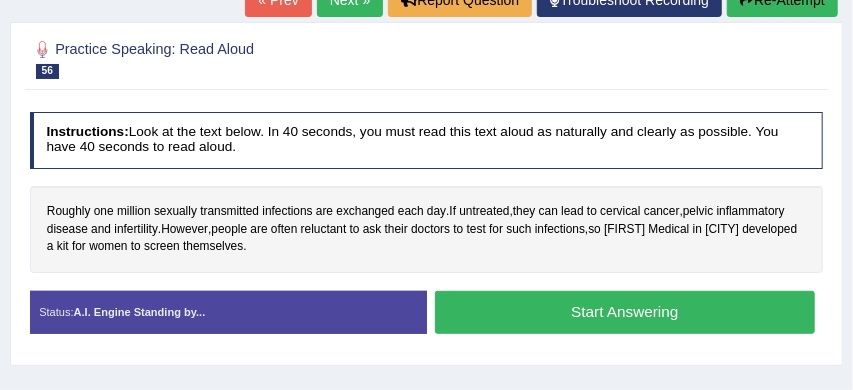 scroll, scrollTop: 265, scrollLeft: 0, axis: vertical 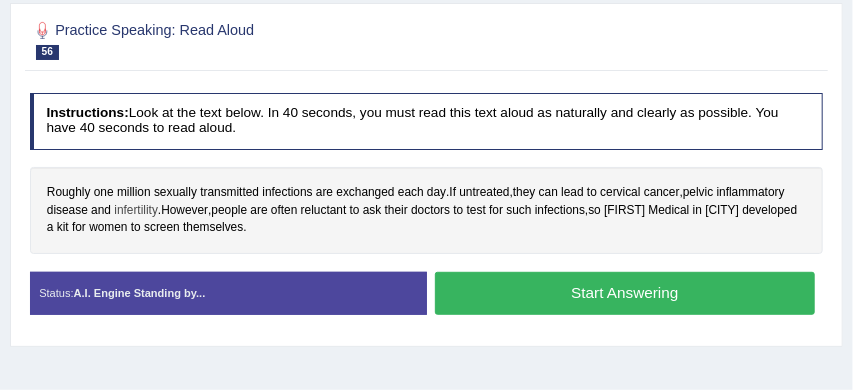 click on "infertility" at bounding box center [136, 211] 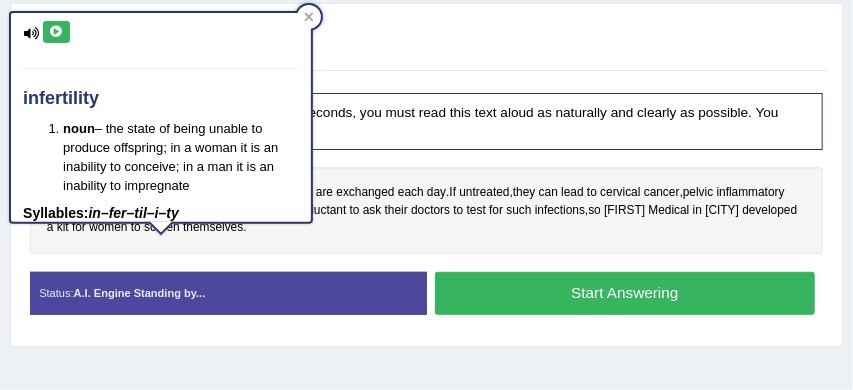 scroll, scrollTop: 278, scrollLeft: 0, axis: vertical 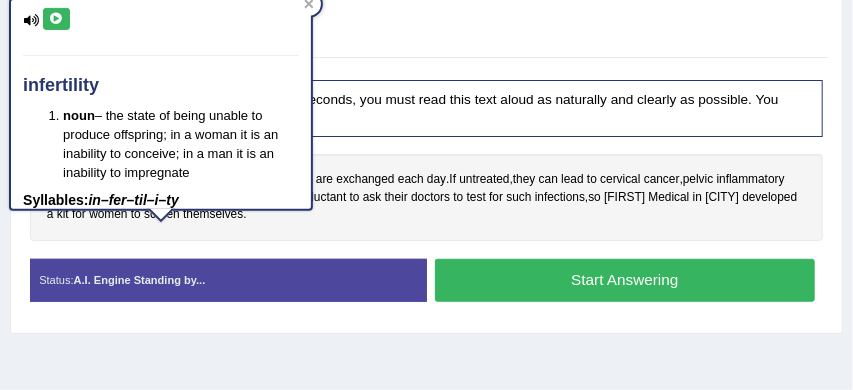 click on "Practice Speaking: Read Aloud
56
Sexual Infections" at bounding box center [426, 29] 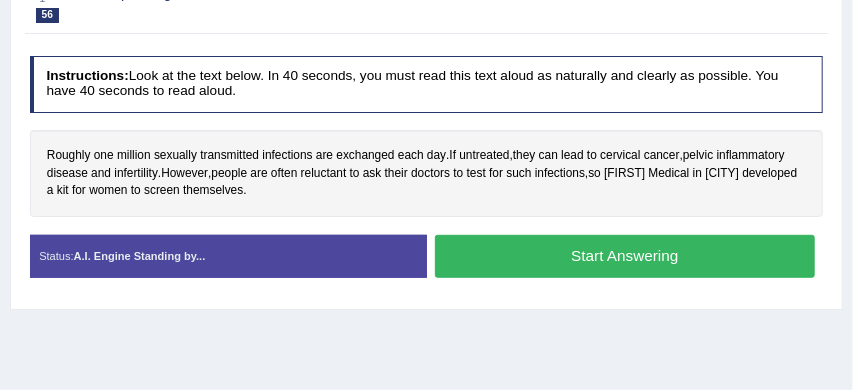 scroll, scrollTop: 302, scrollLeft: 0, axis: vertical 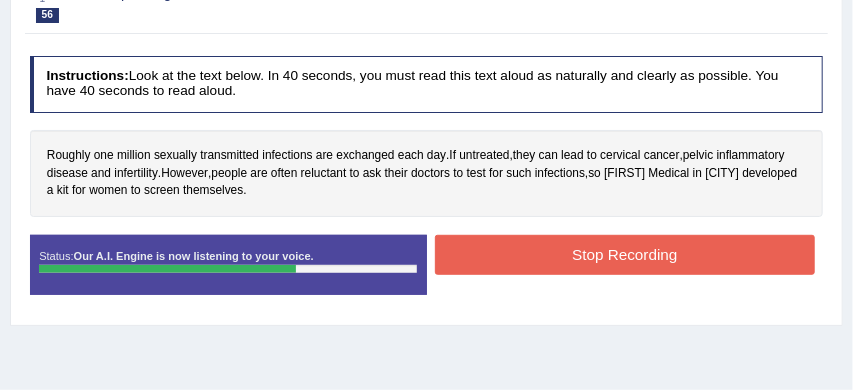 click on "Stop Recording" at bounding box center (625, 254) 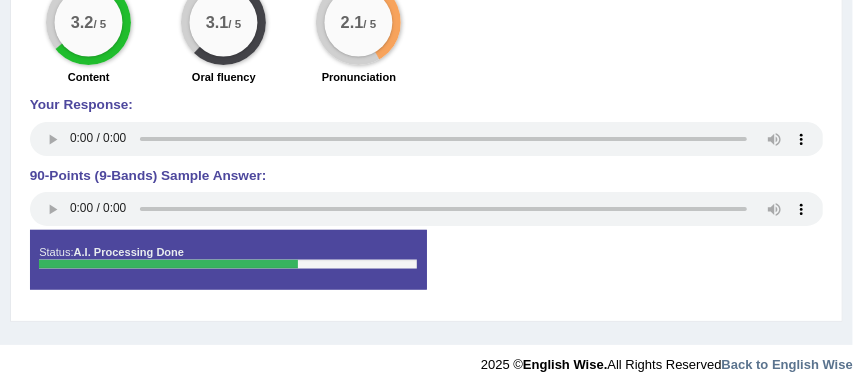 scroll, scrollTop: 915, scrollLeft: 0, axis: vertical 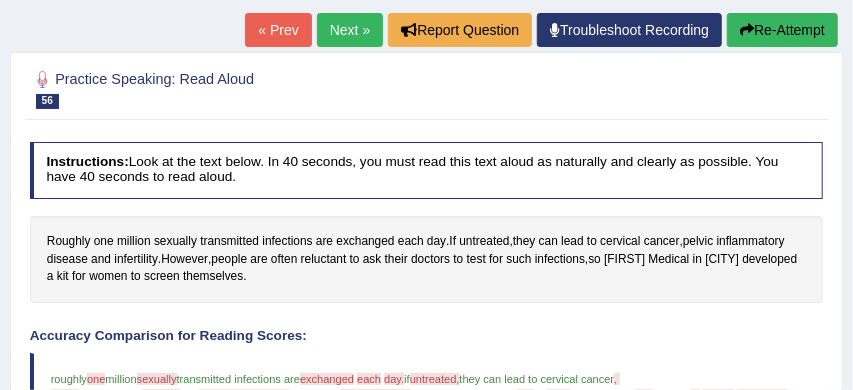 click on "Re-Attempt" at bounding box center (782, 30) 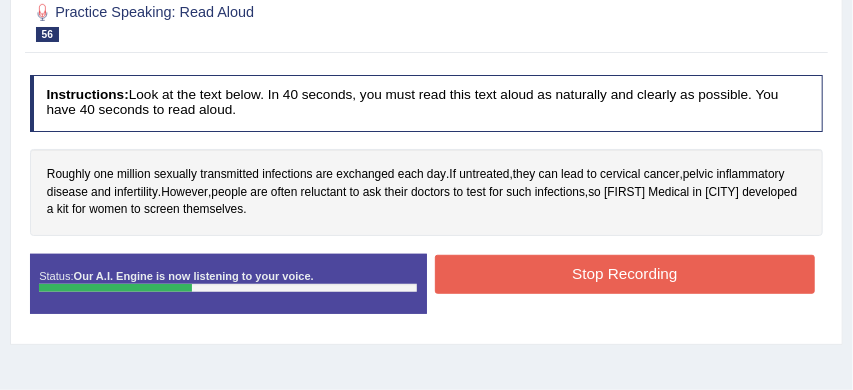 scroll, scrollTop: 332, scrollLeft: 0, axis: vertical 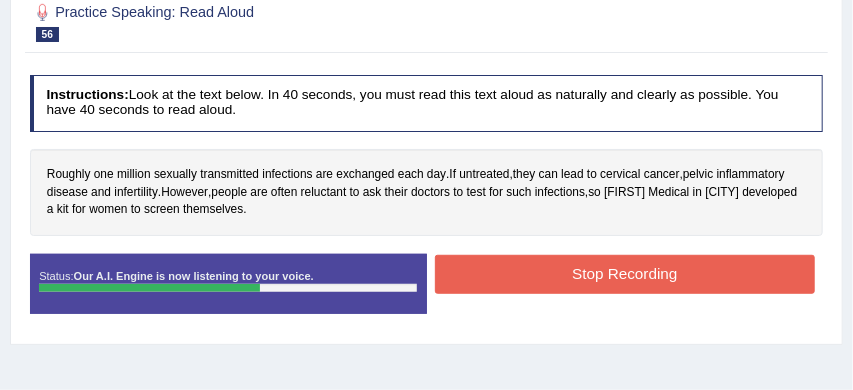 click on "Stop Recording" at bounding box center (625, 274) 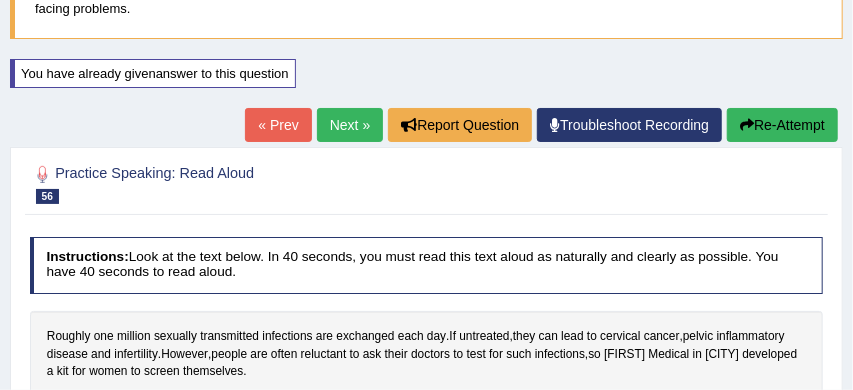 scroll, scrollTop: 165, scrollLeft: 0, axis: vertical 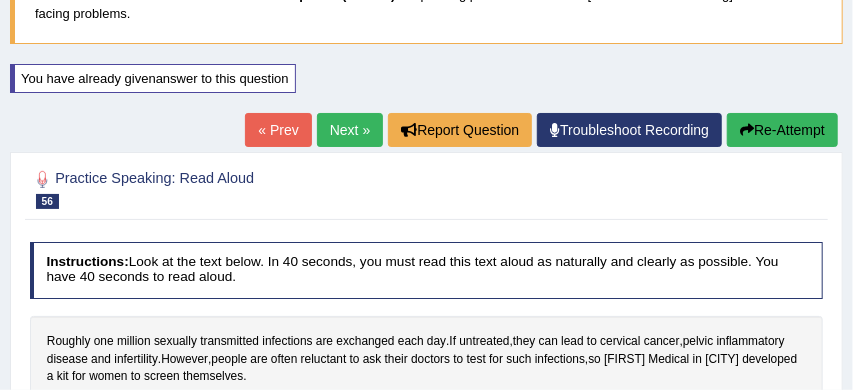 click on "Next »" at bounding box center [350, 130] 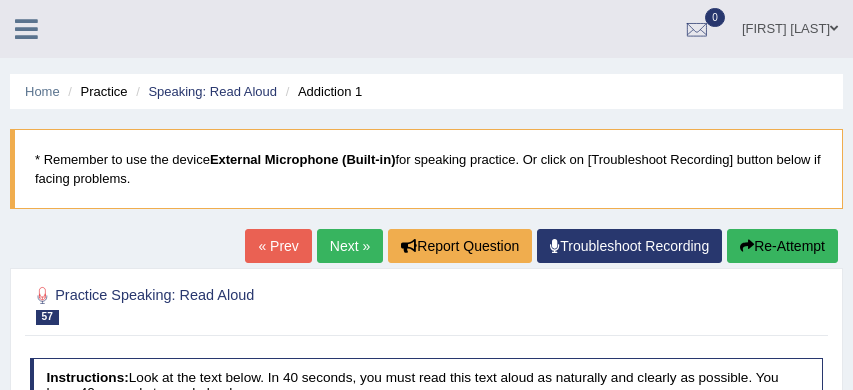 scroll, scrollTop: 195, scrollLeft: 0, axis: vertical 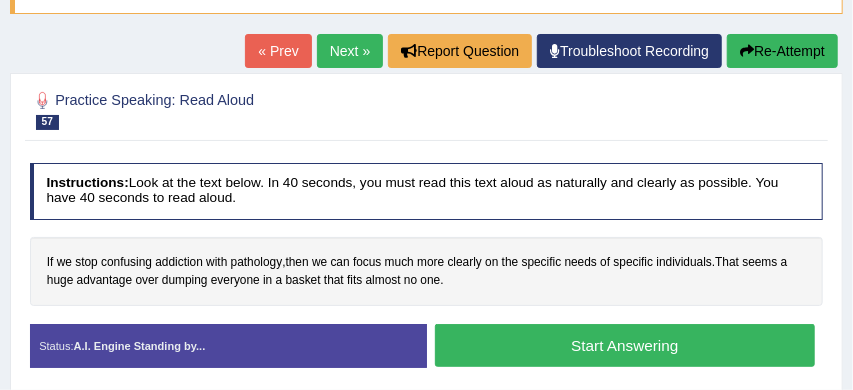 click on "Start Answering" at bounding box center (625, 345) 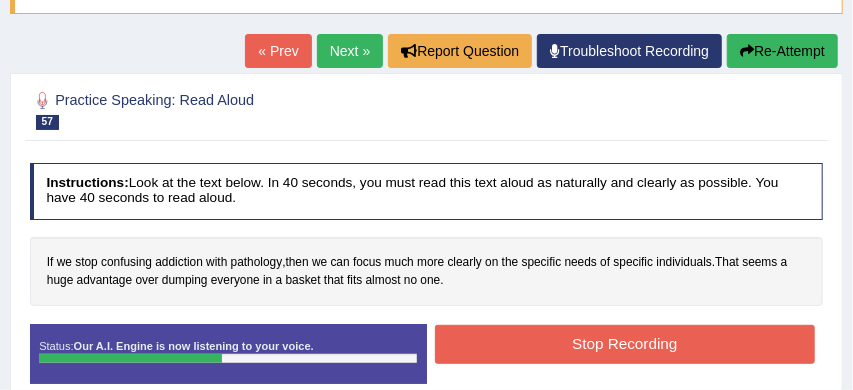 click on "Stop Recording" at bounding box center [625, 344] 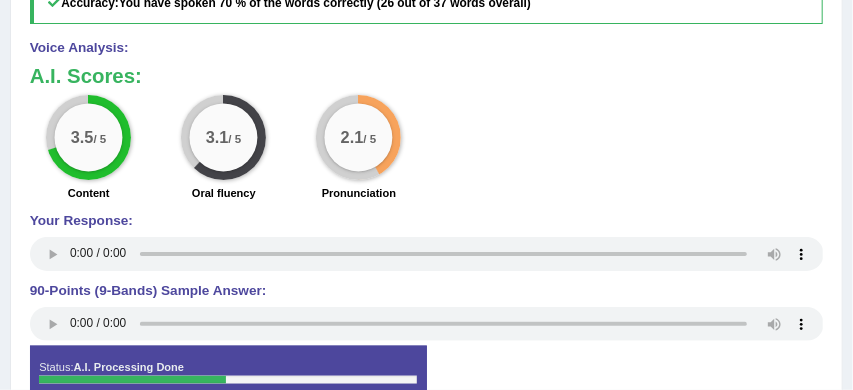 scroll, scrollTop: 763, scrollLeft: 0, axis: vertical 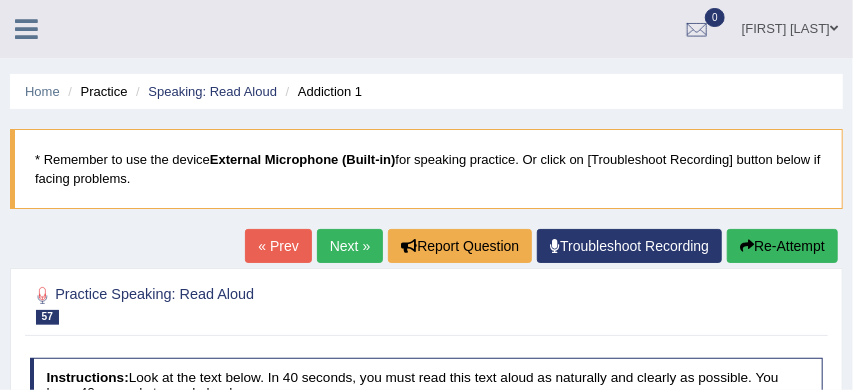 click on "Re-Attempt" at bounding box center (782, 246) 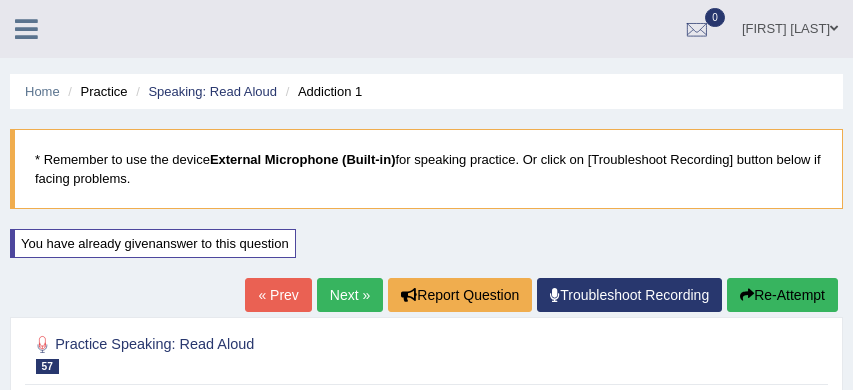 scroll, scrollTop: 281, scrollLeft: 0, axis: vertical 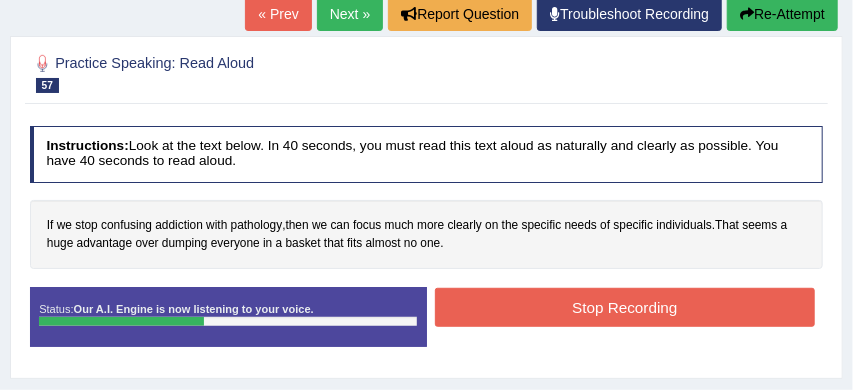 click on "Stop Recording" at bounding box center [625, 307] 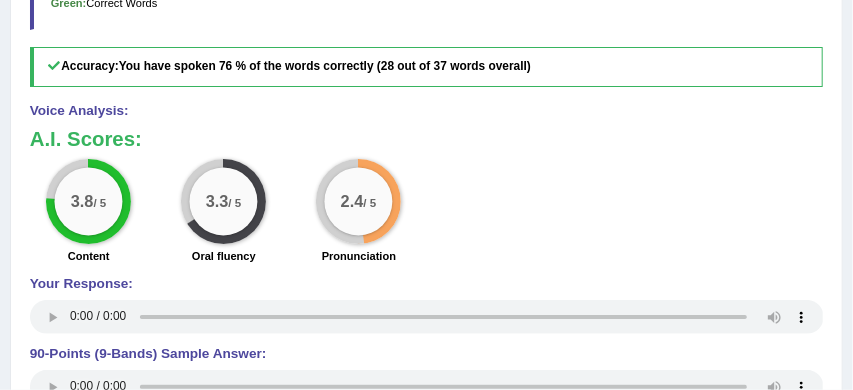 scroll, scrollTop: 768, scrollLeft: 0, axis: vertical 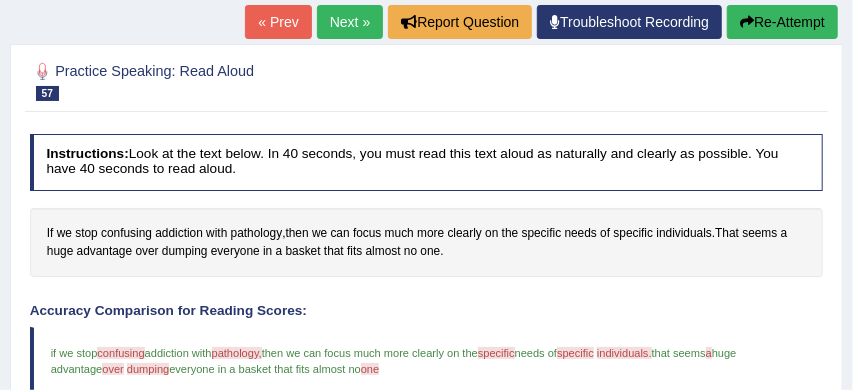 click on "Next »" at bounding box center (350, 22) 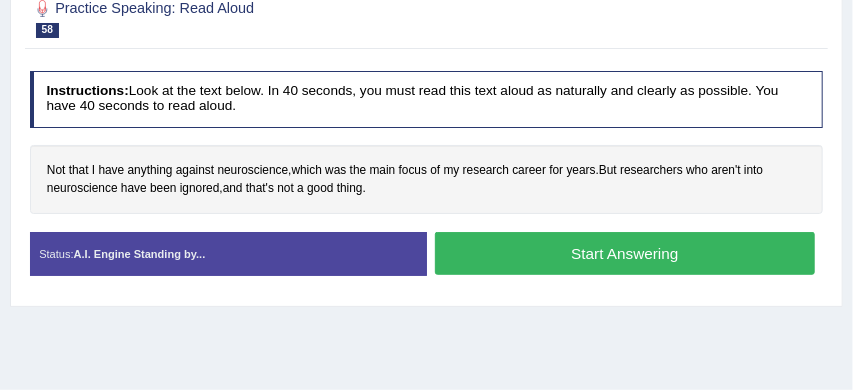 scroll, scrollTop: 290, scrollLeft: 0, axis: vertical 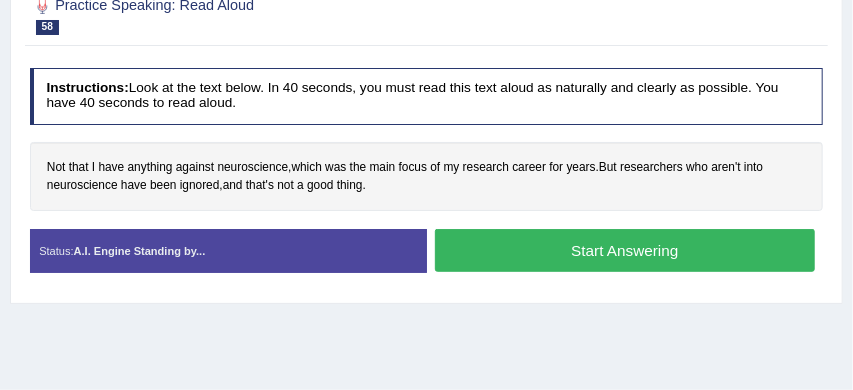 click on "Start Answering" at bounding box center [625, 250] 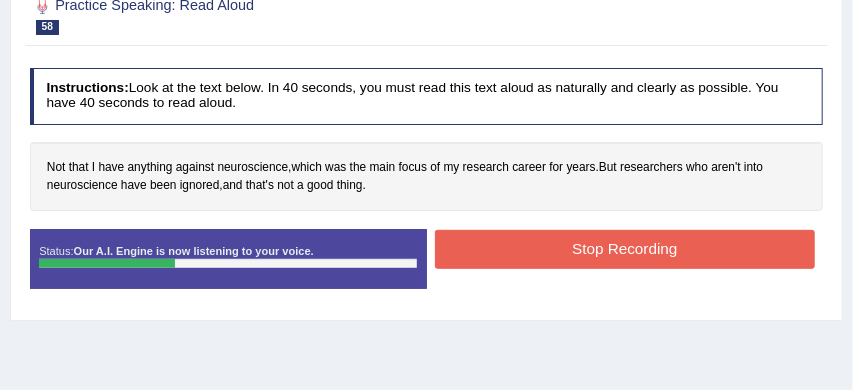 click on "Stop Recording" at bounding box center [625, 249] 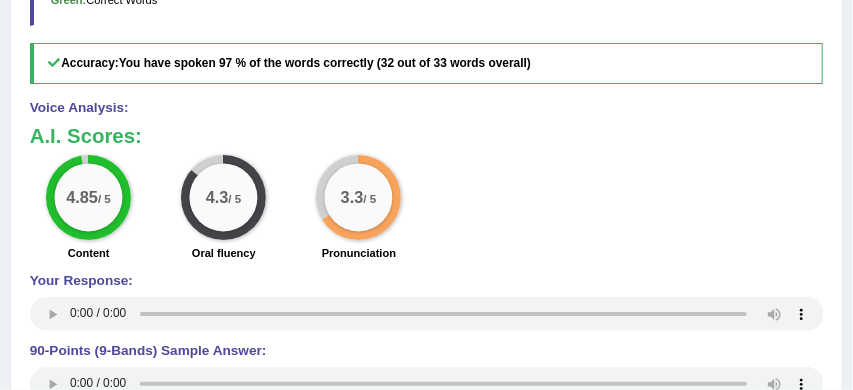 scroll, scrollTop: 733, scrollLeft: 0, axis: vertical 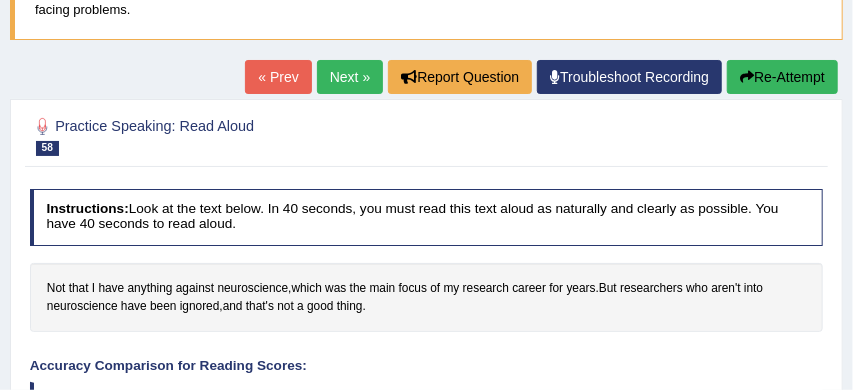 click on "Next »" at bounding box center (350, 77) 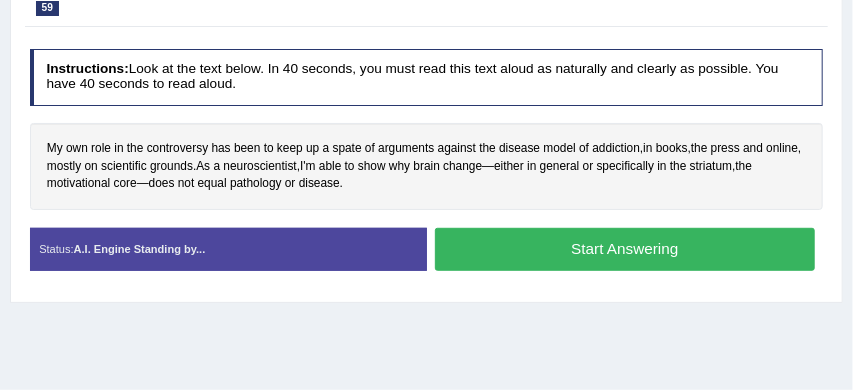 scroll, scrollTop: 309, scrollLeft: 0, axis: vertical 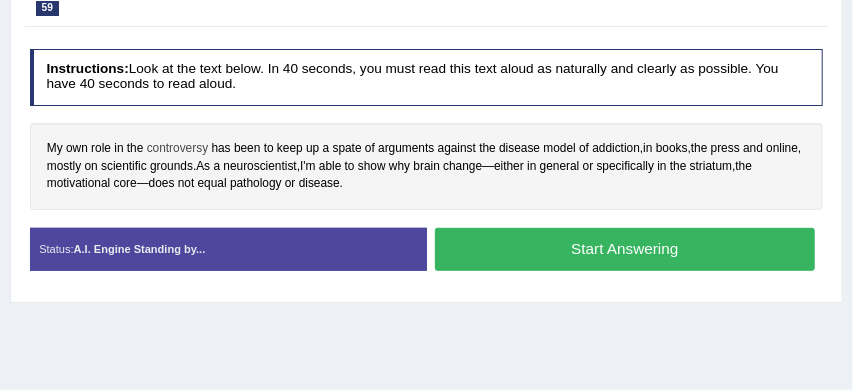 click on "controversy" at bounding box center [177, 149] 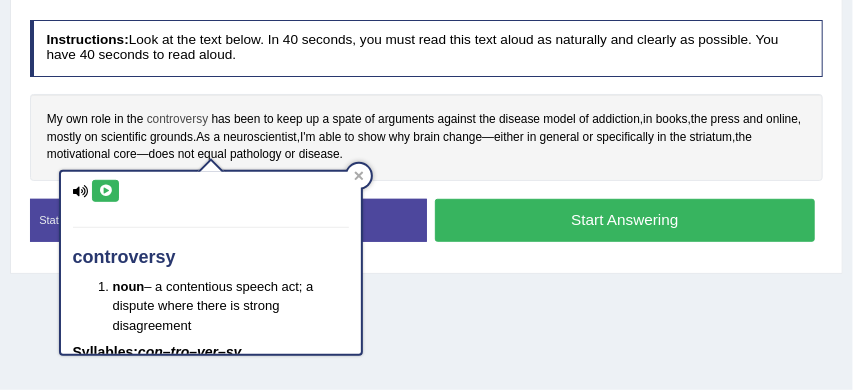 scroll, scrollTop: 352, scrollLeft: 0, axis: vertical 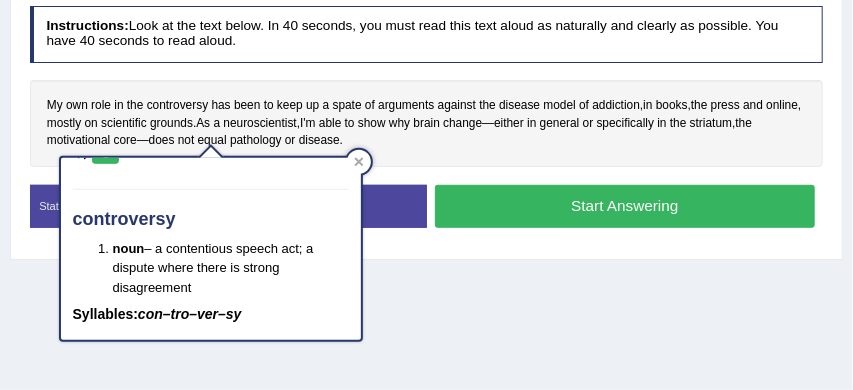 click on "Home
Practice
Speaking: Read Aloud
Neuroscience 1
* Remember to use the device  External Microphone (Built-in)  for speaking practice. Or click on [Troubleshoot Recording] button below if facing problems.
« Prev Next »  Report Question  Troubleshoot Recording  Re-Attempt
Practice Speaking: Read Aloud
59
Neuroscience 1
Instructions:  Look at the text below. In 40 seconds, you must read this text aloud as naturally and clearly as possible. You have 40 seconds to read aloud.
My   own   role   in   the   controversy   has   been   to   keep   up   a   spate   of   arguments   against   the   disease   model   of   addiction ,  in   books ,  the   press   and   online ,  mostly   on   scientific   grounds .  As   a   neuroscientist ,  I'm   able   to   show   why   brain   change — either   in   general   or     in" at bounding box center [426, 148] 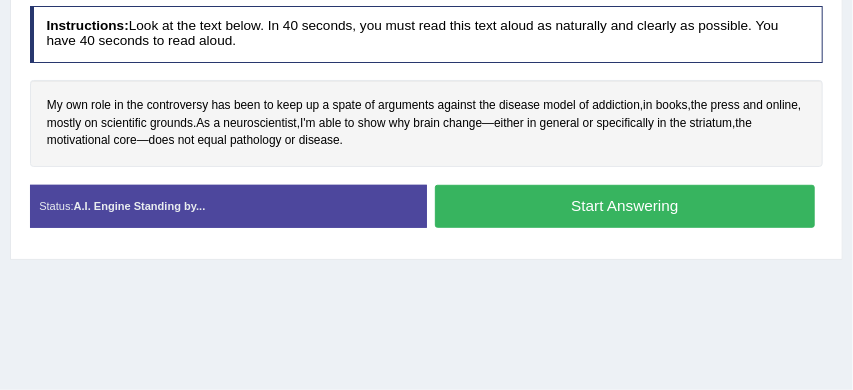 click on "Start Answering" at bounding box center (625, 206) 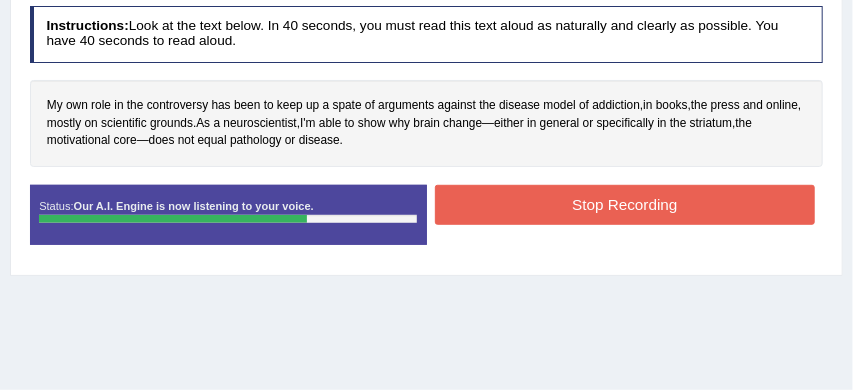 click on "Stop Recording" at bounding box center [625, 204] 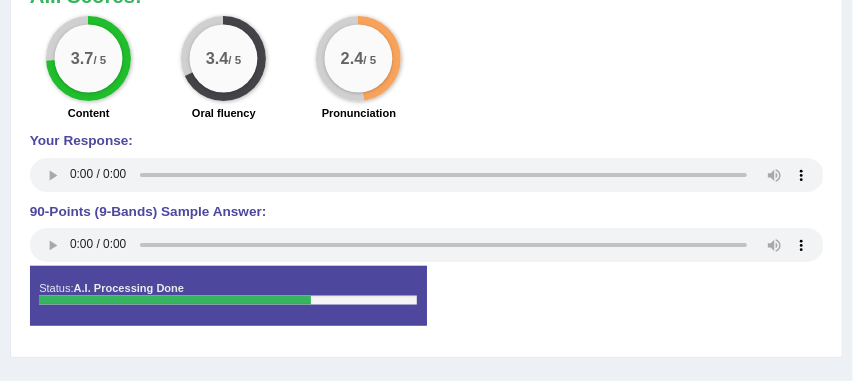 scroll, scrollTop: 876, scrollLeft: 0, axis: vertical 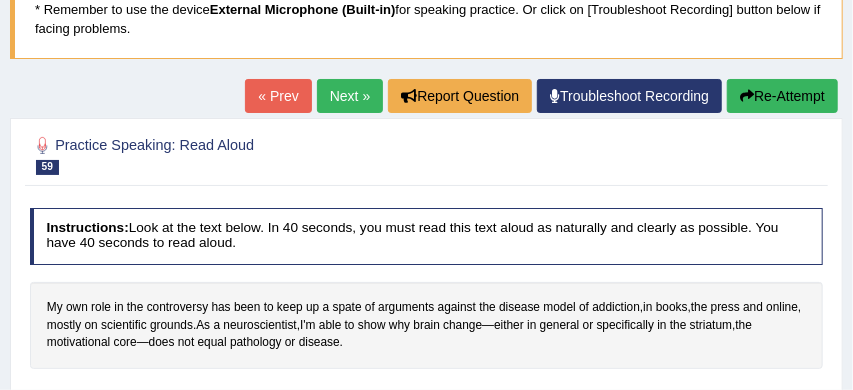 click on "Re-Attempt" at bounding box center (782, 96) 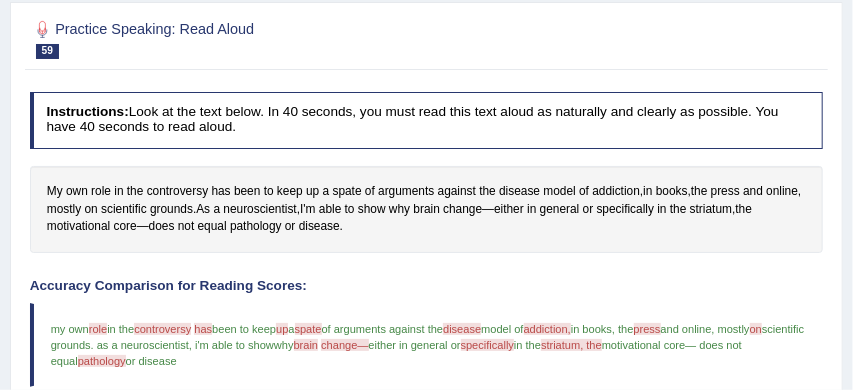 scroll, scrollTop: 266, scrollLeft: 0, axis: vertical 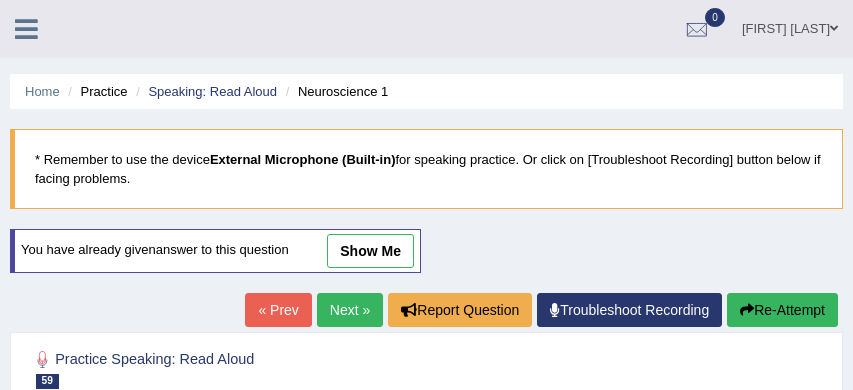 click on "Start Answering" at bounding box center [625, 622] 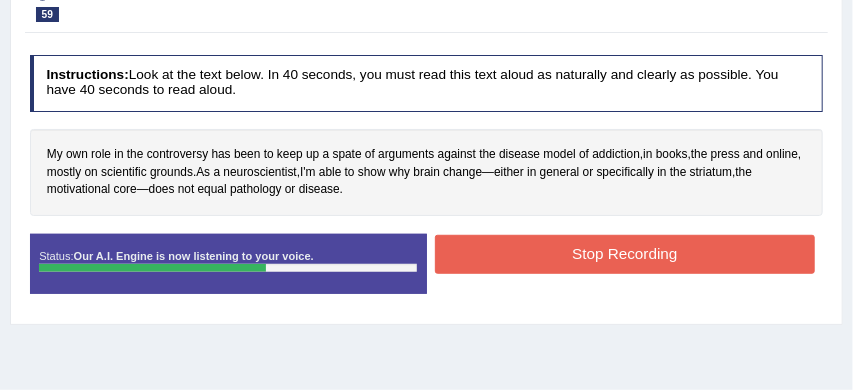 click on "Stop Recording" at bounding box center [625, 254] 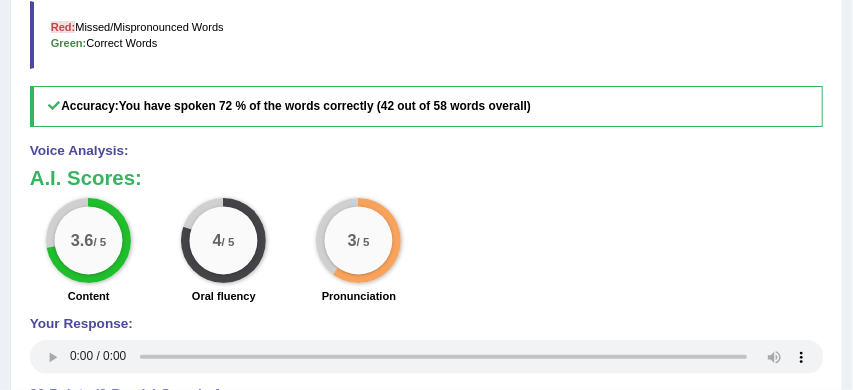 scroll, scrollTop: 745, scrollLeft: 0, axis: vertical 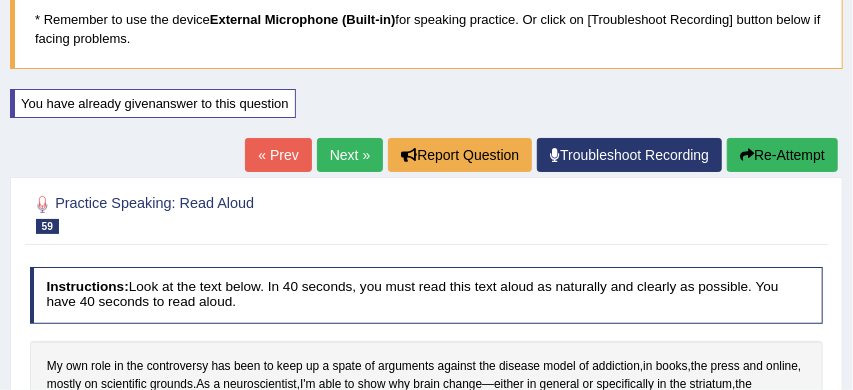 click on "Next »" at bounding box center (350, 155) 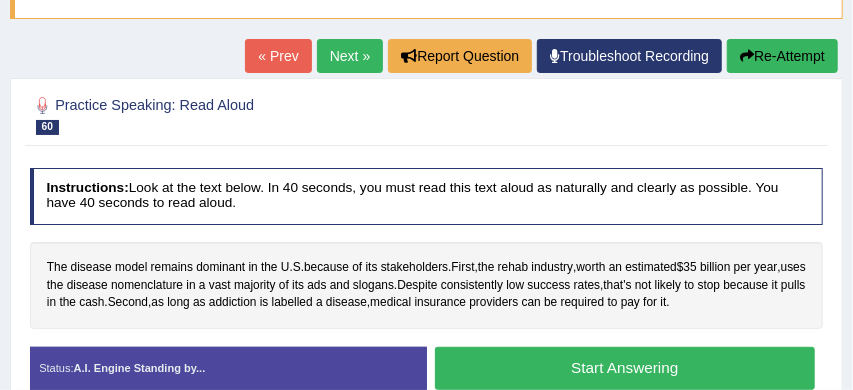 scroll, scrollTop: 184, scrollLeft: 0, axis: vertical 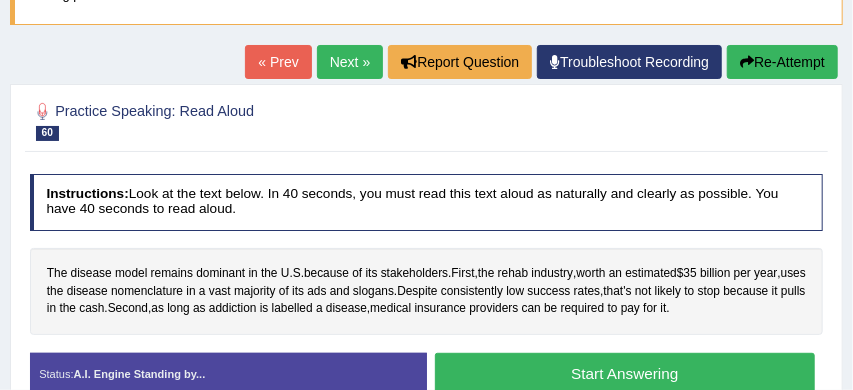 click on "Next »" at bounding box center (350, 62) 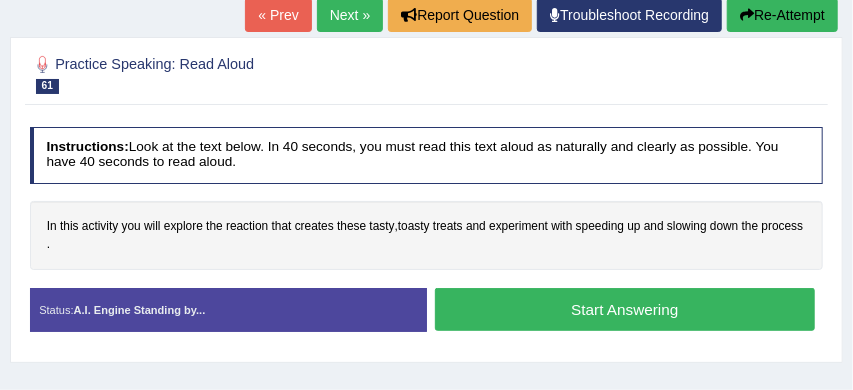 scroll, scrollTop: 235, scrollLeft: 0, axis: vertical 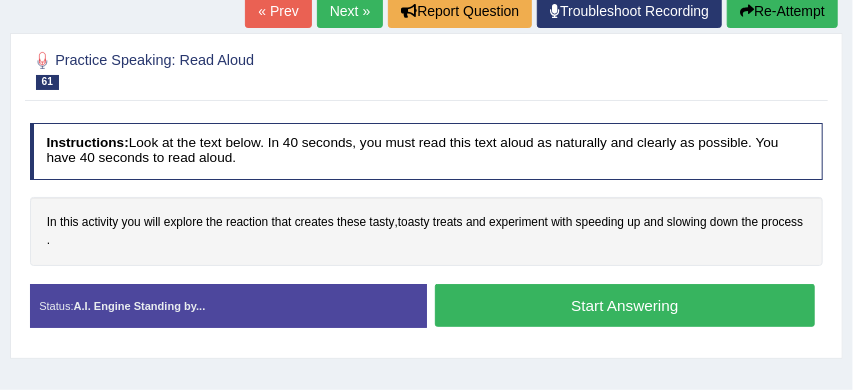 click on "Start Answering" at bounding box center [625, 305] 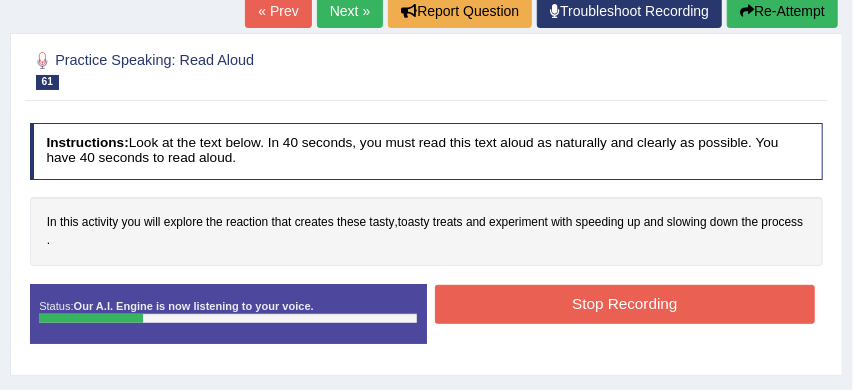 click on "Stop Recording" at bounding box center (625, 304) 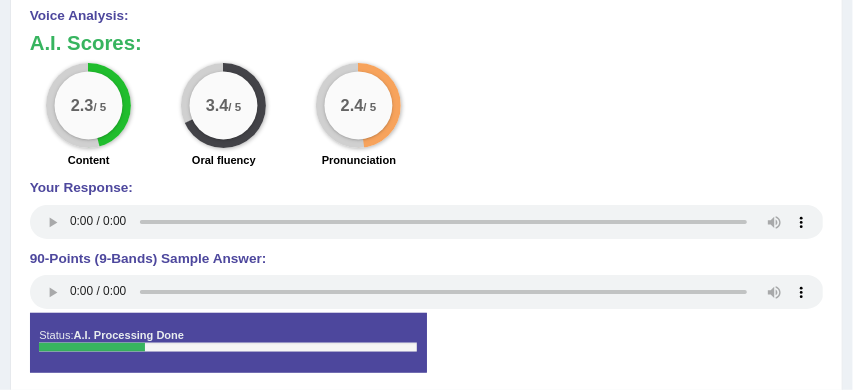 scroll, scrollTop: 780, scrollLeft: 0, axis: vertical 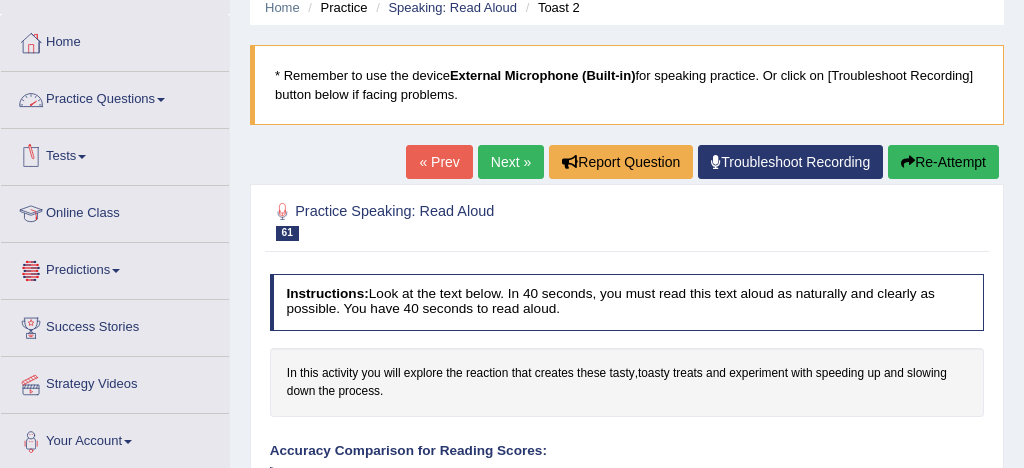 click on "Practice Questions" at bounding box center [115, 97] 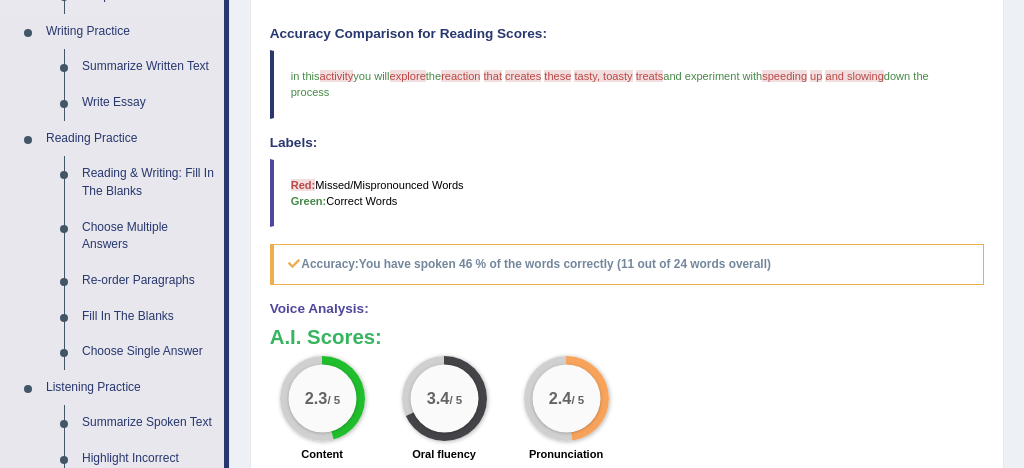 scroll, scrollTop: 508, scrollLeft: 0, axis: vertical 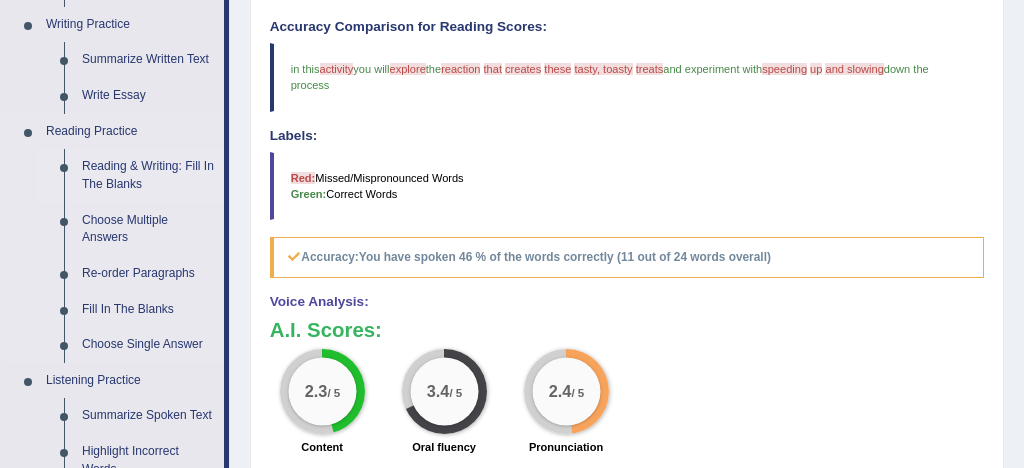 click on "Reading & Writing: Fill In The Blanks" at bounding box center [148, 175] 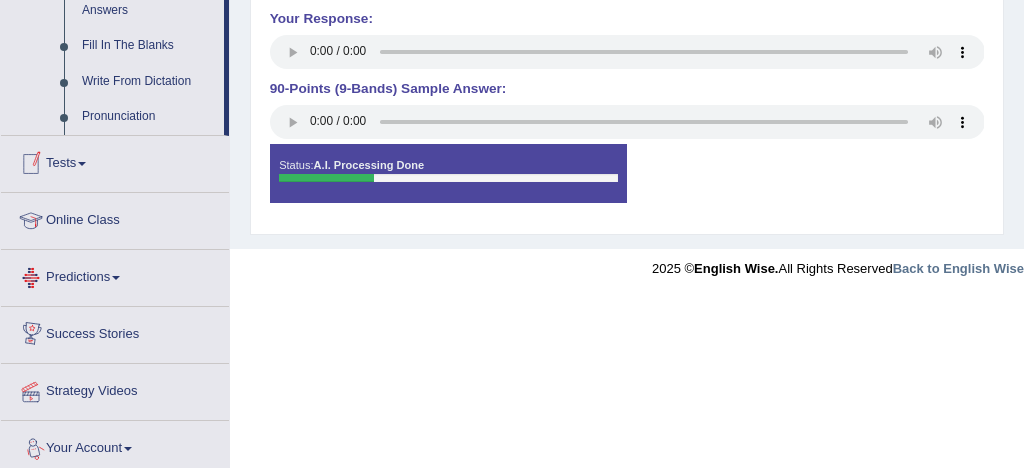 scroll, scrollTop: 1062, scrollLeft: 0, axis: vertical 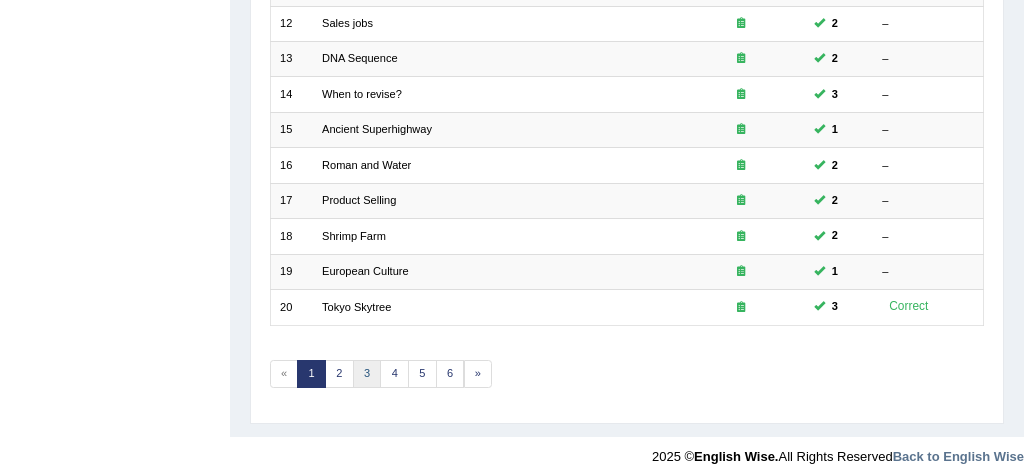 click on "3" at bounding box center (367, 374) 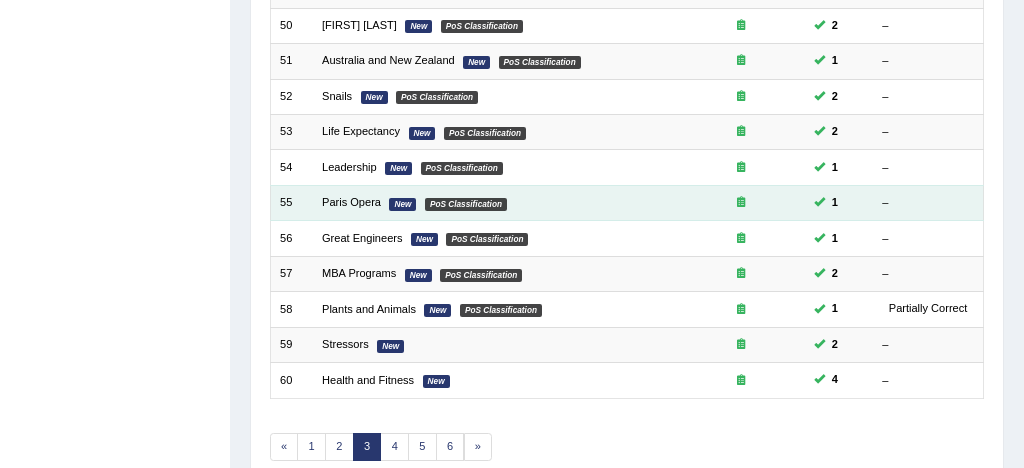 scroll, scrollTop: 600, scrollLeft: 0, axis: vertical 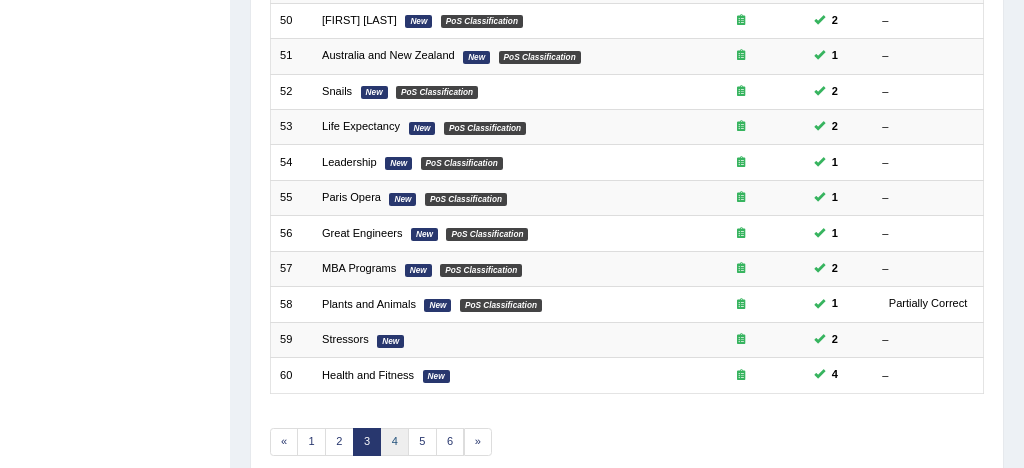 click on "4" at bounding box center (394, 442) 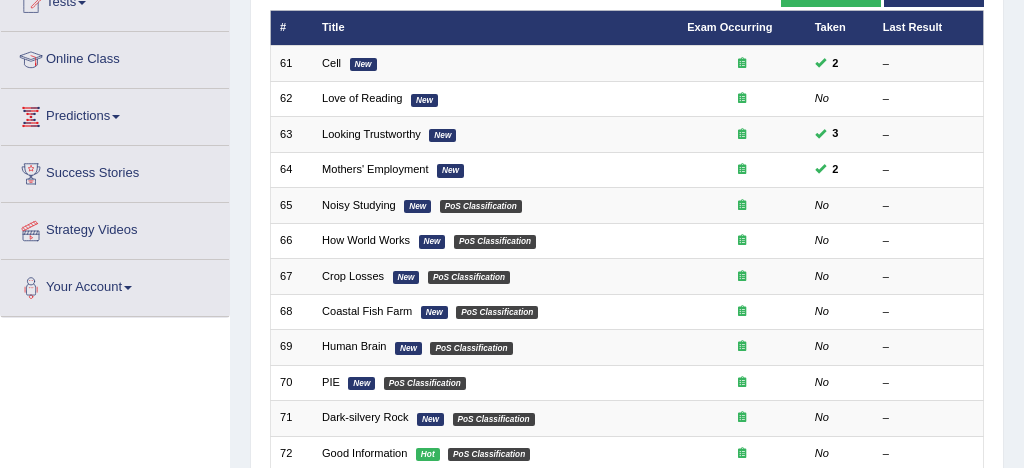 scroll, scrollTop: 241, scrollLeft: 0, axis: vertical 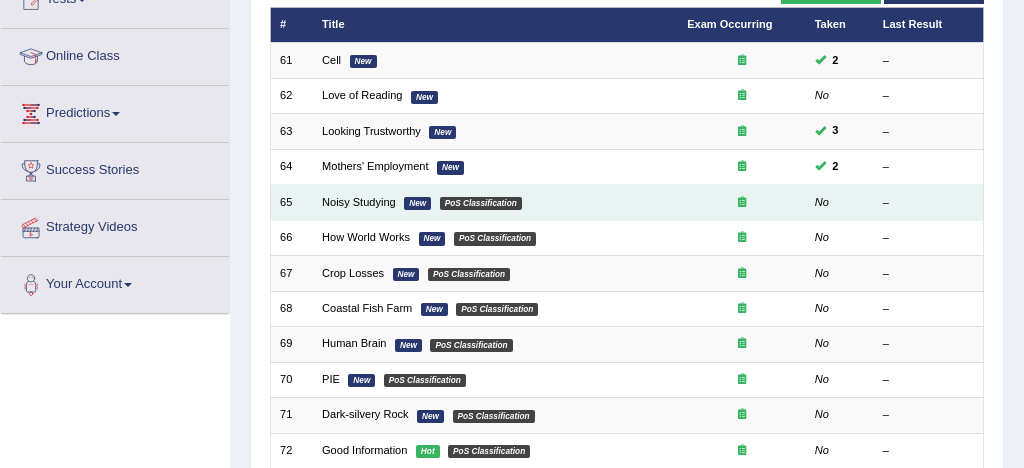 click on "Noisy Studying New PoS Classification" at bounding box center (495, 202) 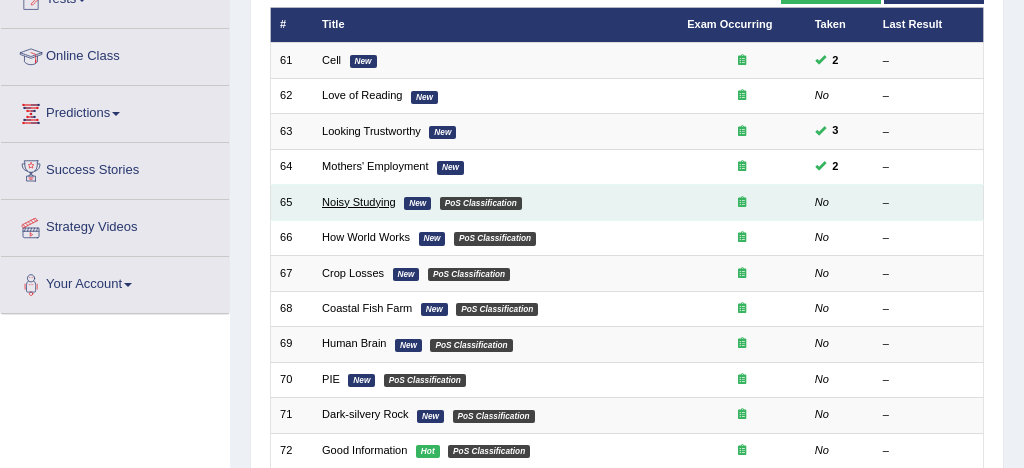 click on "Noisy Studying" at bounding box center (359, 202) 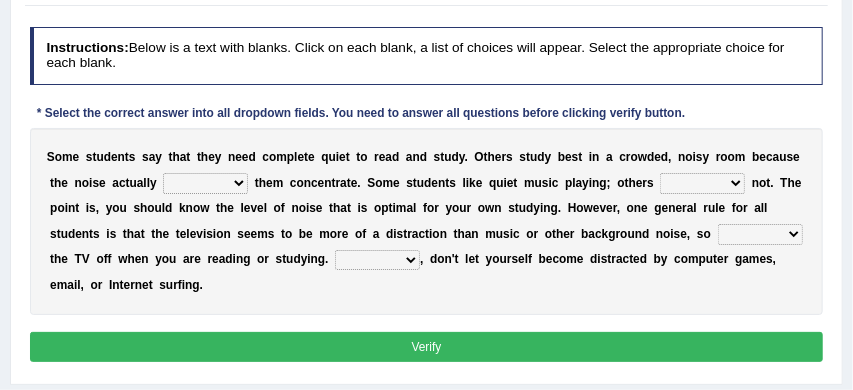 scroll, scrollTop: 236, scrollLeft: 0, axis: vertical 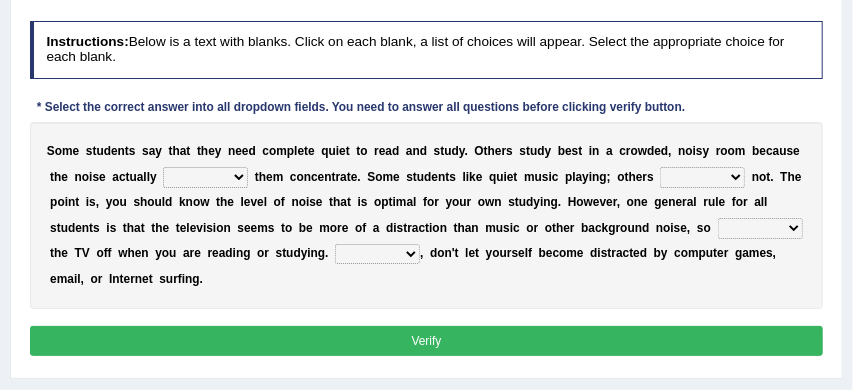 click on "helps stops aids gives" at bounding box center [205, 177] 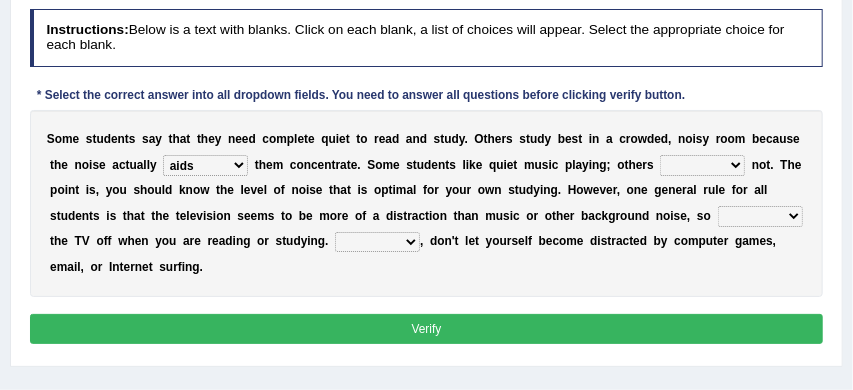 scroll, scrollTop: 252, scrollLeft: 0, axis: vertical 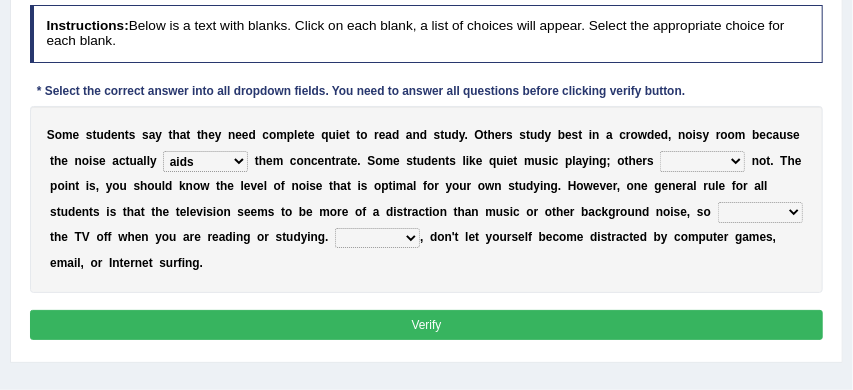 click on "have doing do are" at bounding box center (702, 161) 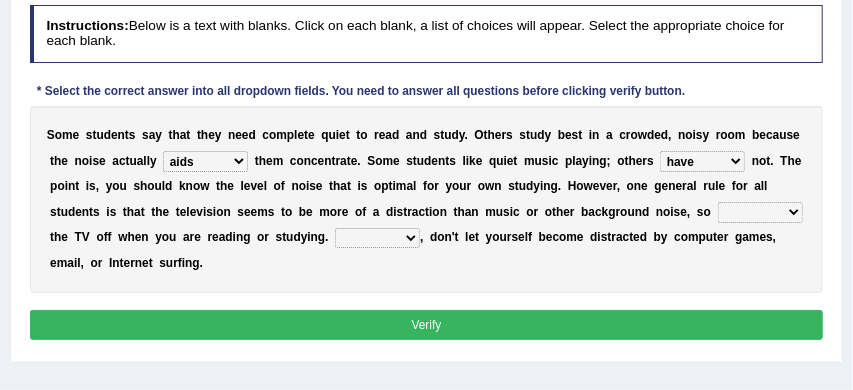 scroll, scrollTop: 272, scrollLeft: 0, axis: vertical 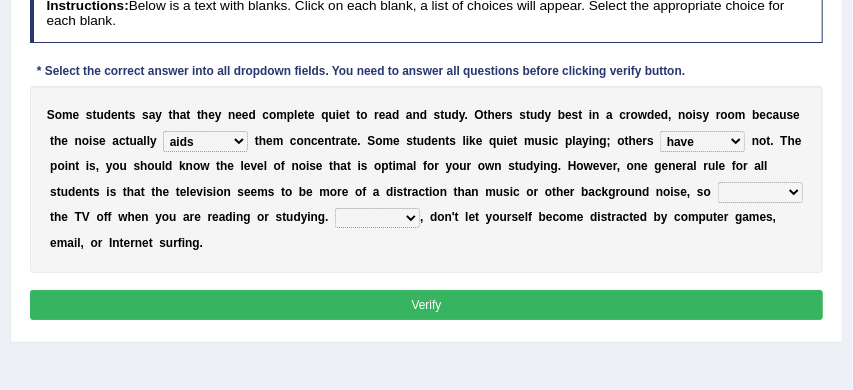 click on "make put leave cut" at bounding box center [760, 192] 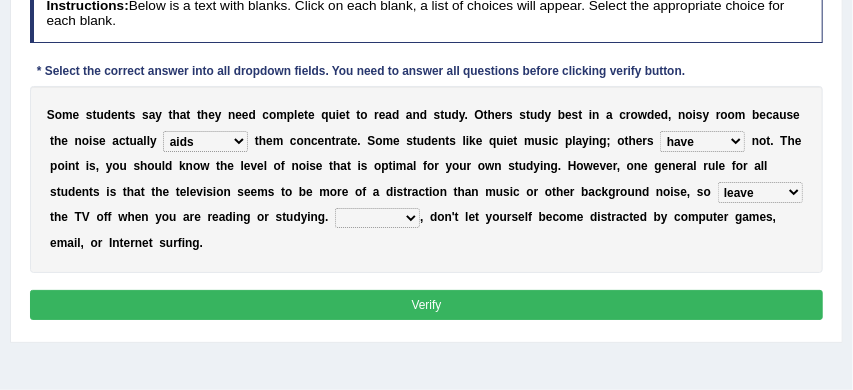 click on "Thus However Yet Also" at bounding box center [377, 218] 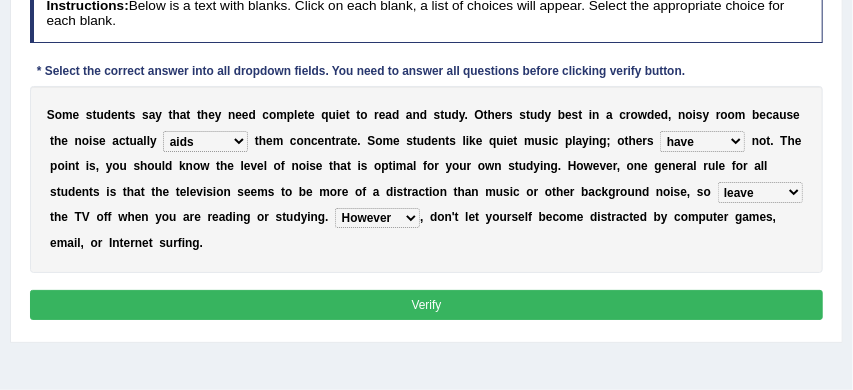 click on "Verify" at bounding box center [427, 304] 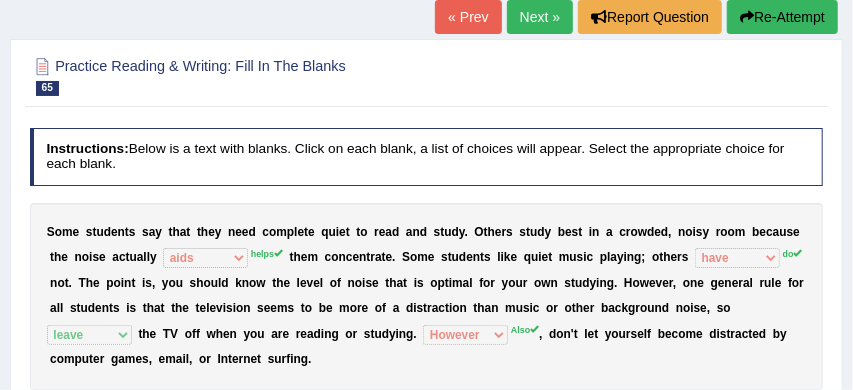 scroll, scrollTop: 73, scrollLeft: 0, axis: vertical 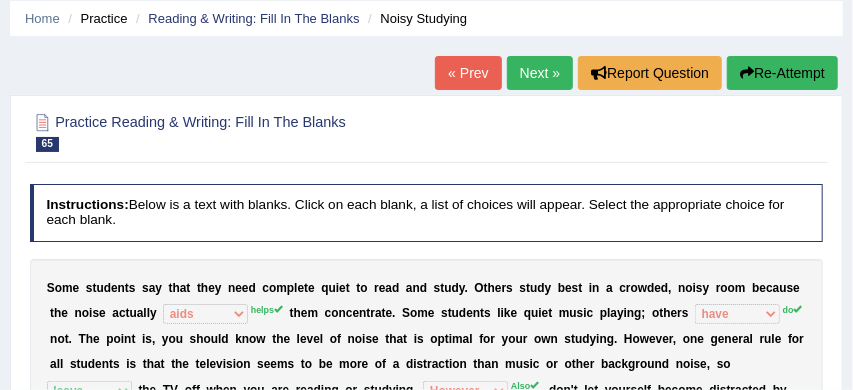 click on "Re-Attempt" at bounding box center (782, 73) 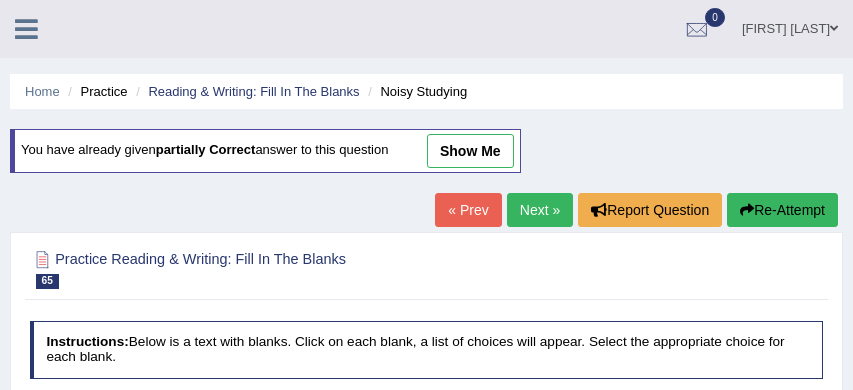 scroll, scrollTop: 296, scrollLeft: 0, axis: vertical 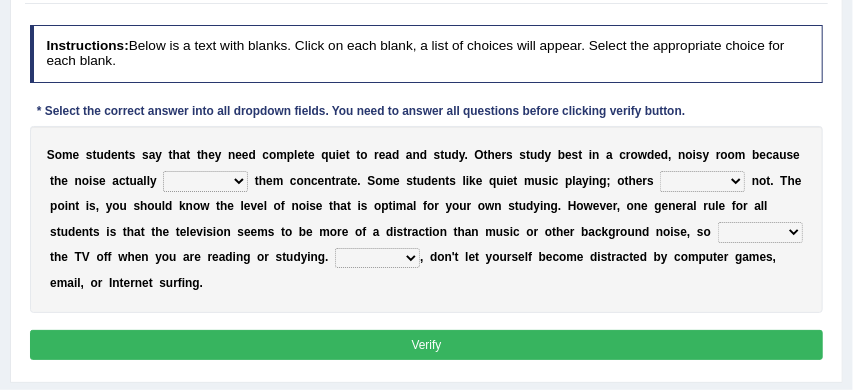 click on "helps stops aids gives" at bounding box center [205, 181] 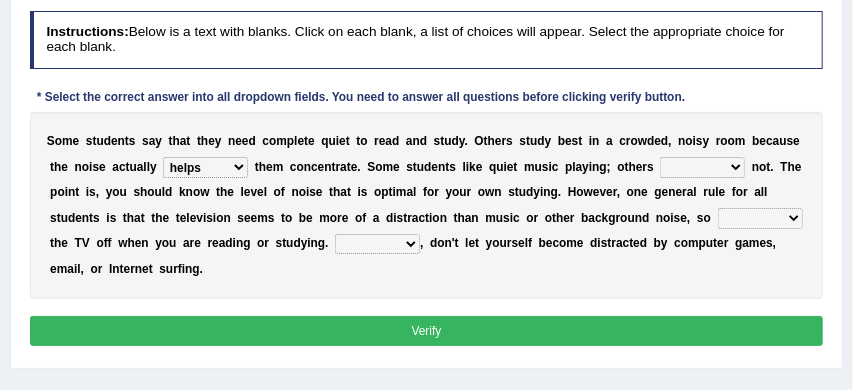 scroll, scrollTop: 313, scrollLeft: 0, axis: vertical 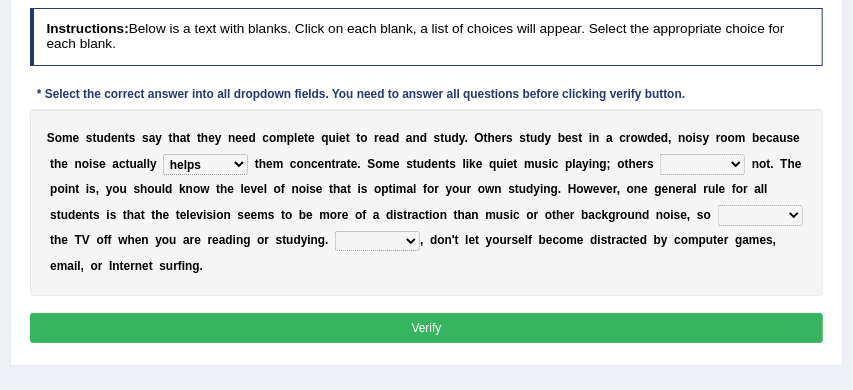 click on "have doing do are" at bounding box center (702, 164) 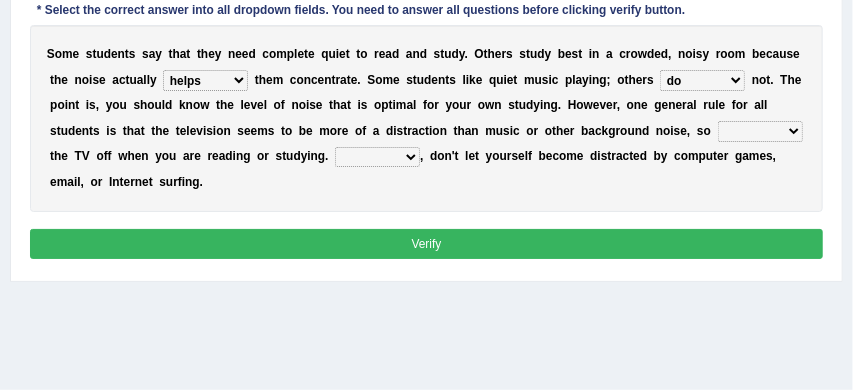 scroll, scrollTop: 398, scrollLeft: 0, axis: vertical 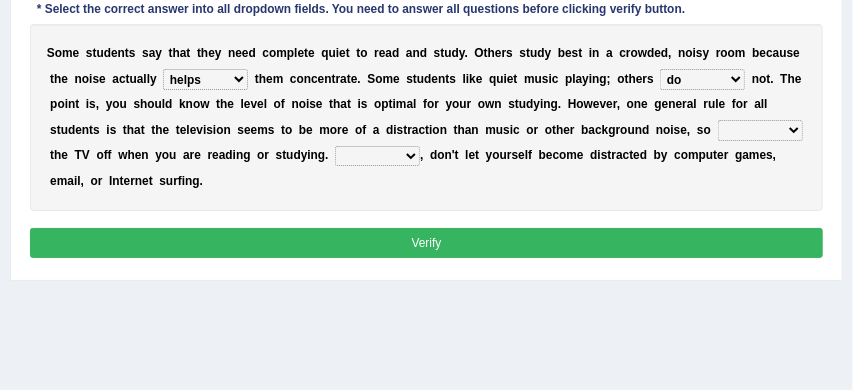 click on "make put leave cut" at bounding box center (760, 130) 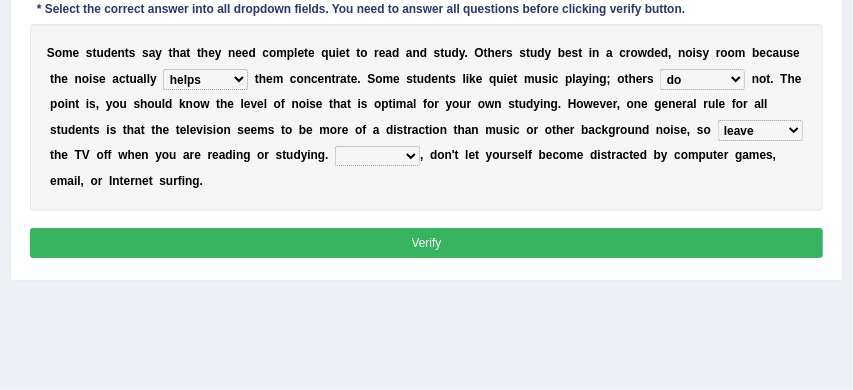 click on "Thus However Yet Also" at bounding box center [377, 156] 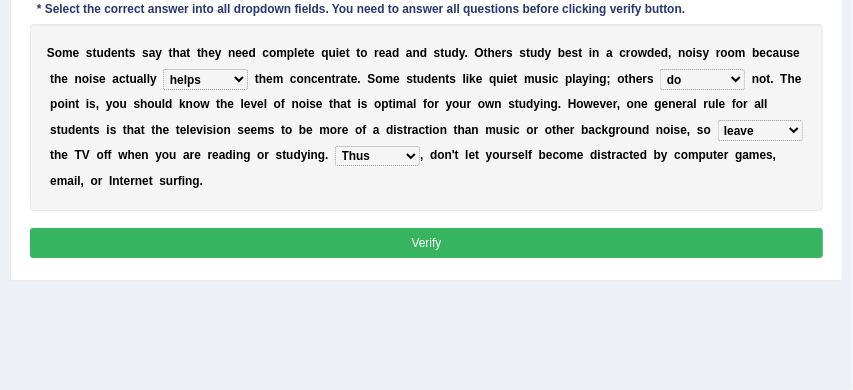scroll, scrollTop: 406, scrollLeft: 0, axis: vertical 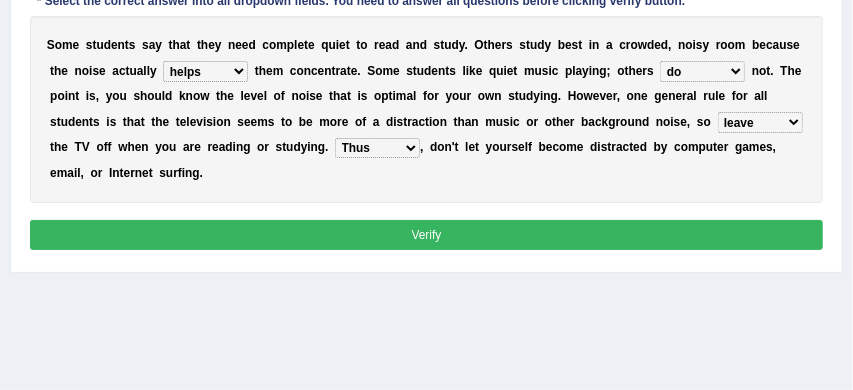 click on "Verify" at bounding box center [427, 234] 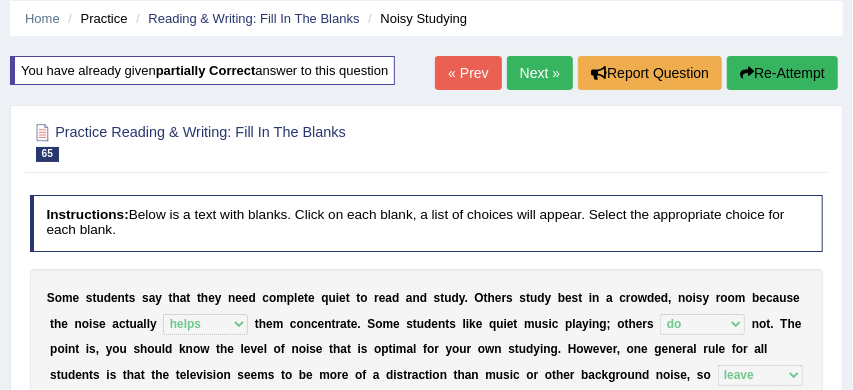 scroll, scrollTop: 69, scrollLeft: 0, axis: vertical 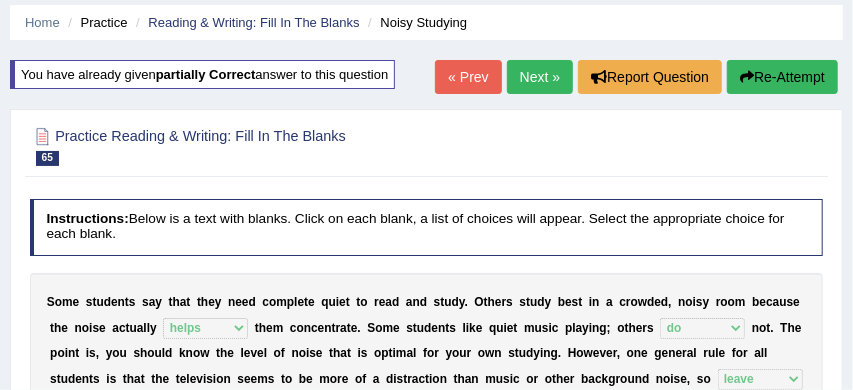 click on "Next »" at bounding box center [540, 77] 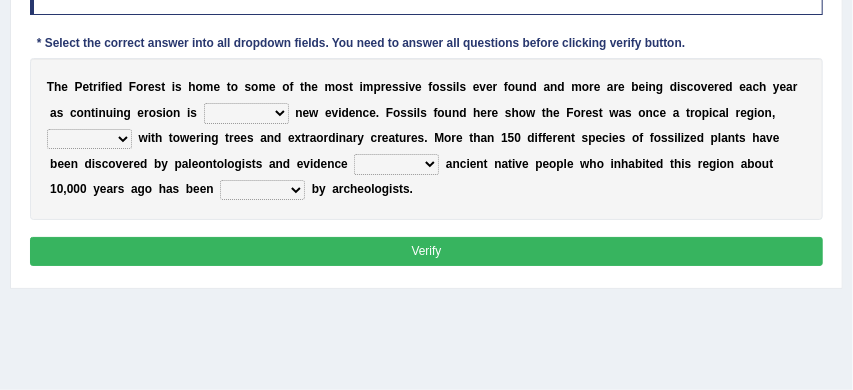 scroll, scrollTop: 304, scrollLeft: 0, axis: vertical 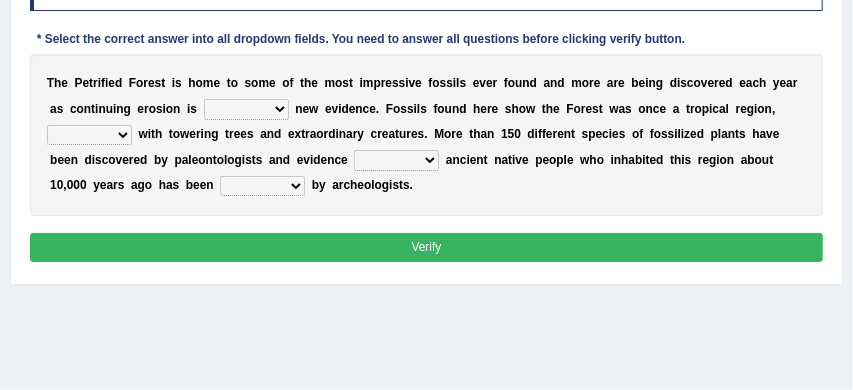 click on "exposing expanding explaining expecting" at bounding box center [246, 109] 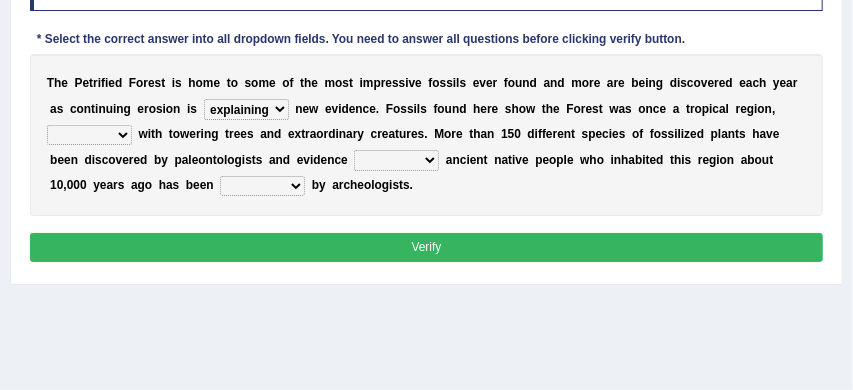 scroll, scrollTop: 311, scrollLeft: 0, axis: vertical 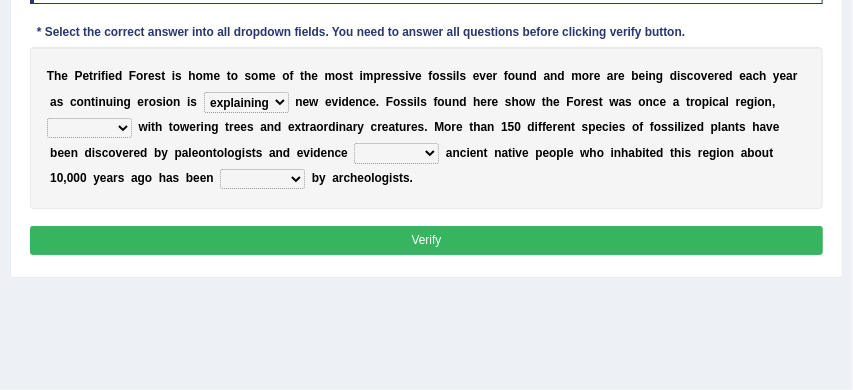 click on "connected filled restored treated" at bounding box center [89, 128] 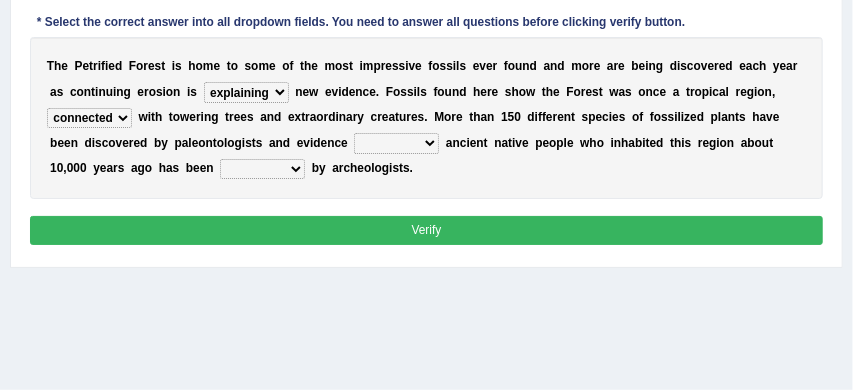 scroll, scrollTop: 330, scrollLeft: 0, axis: vertical 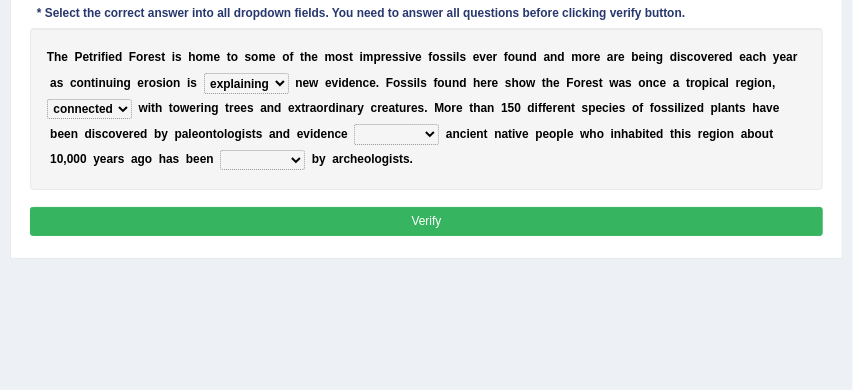 click on "indicating arguing thinking assume" at bounding box center (396, 134) 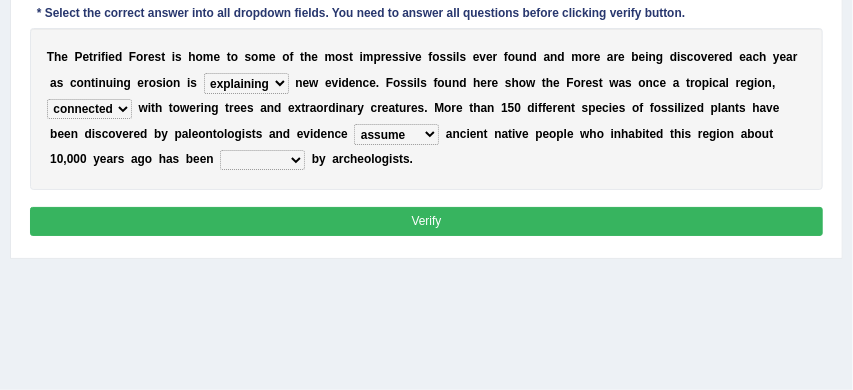 scroll, scrollTop: 333, scrollLeft: 0, axis: vertical 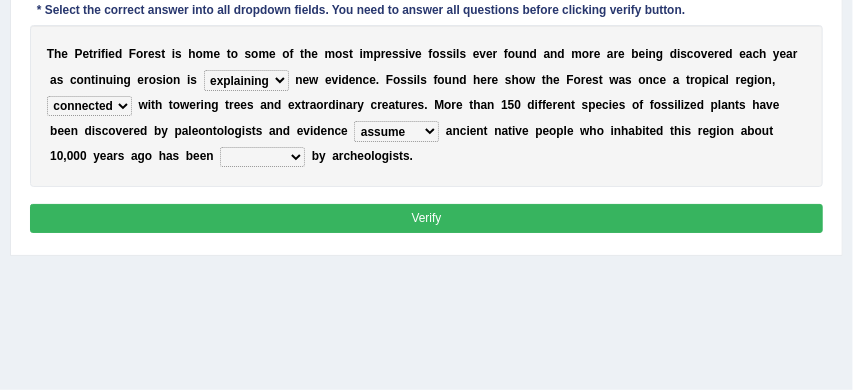 click on "deducted rejected confirmed predicted" at bounding box center (262, 157) 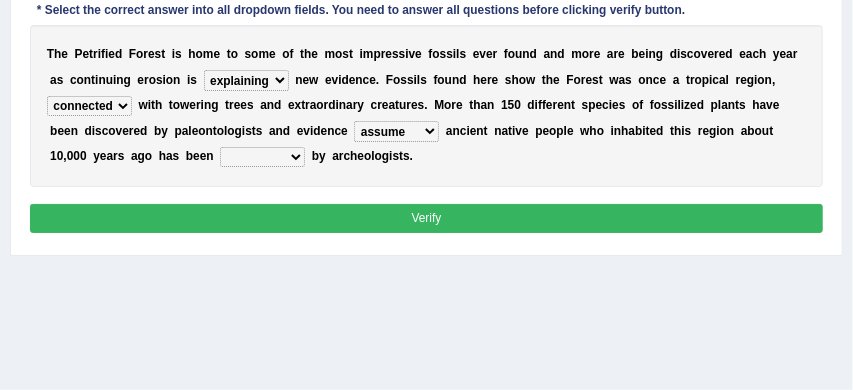 select on "predicted" 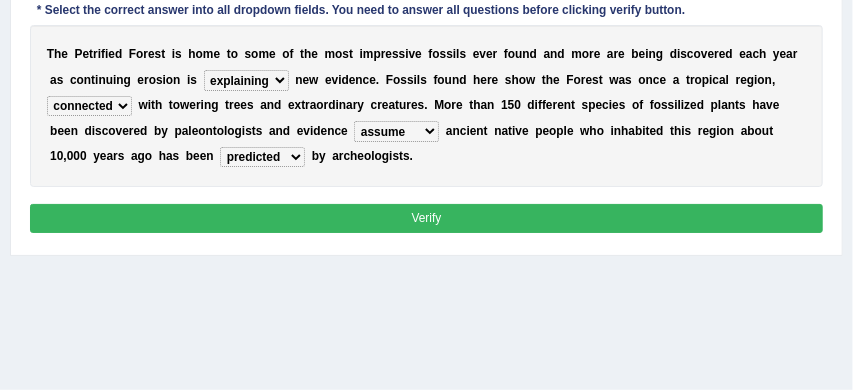 click on "Verify" at bounding box center [427, 218] 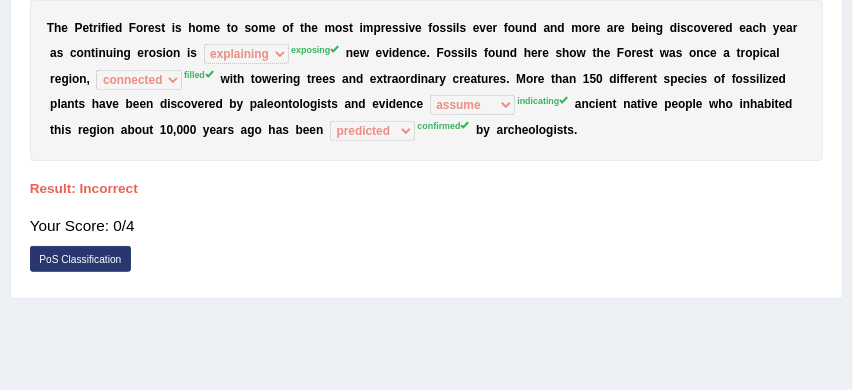 scroll, scrollTop: 306, scrollLeft: 0, axis: vertical 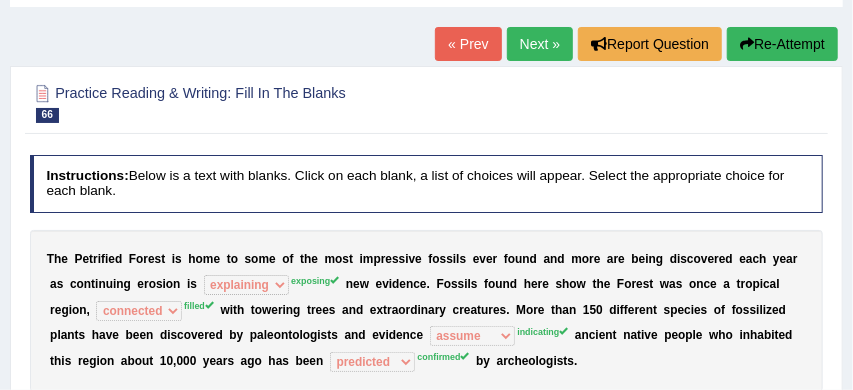 click on "Re-Attempt" at bounding box center (782, 44) 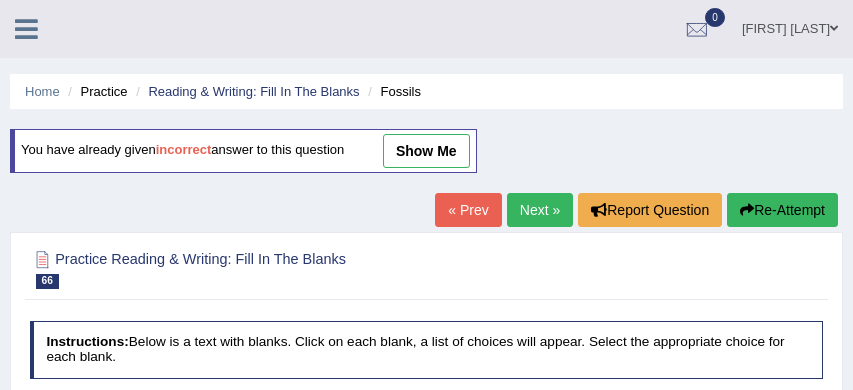 scroll, scrollTop: 280, scrollLeft: 0, axis: vertical 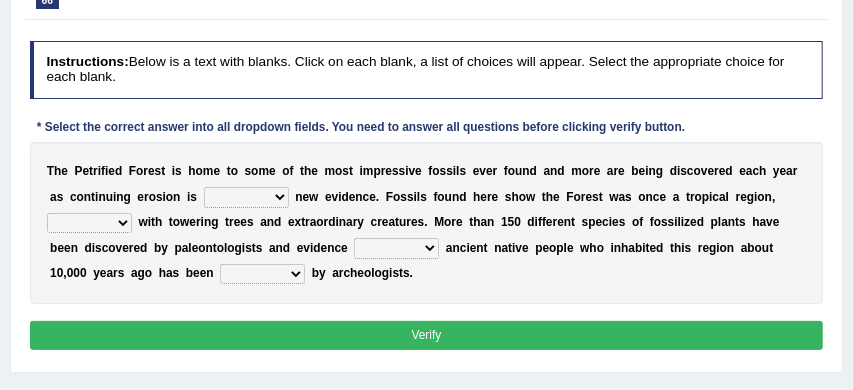 click on "exposing expanding explaining expecting" at bounding box center (246, 197) 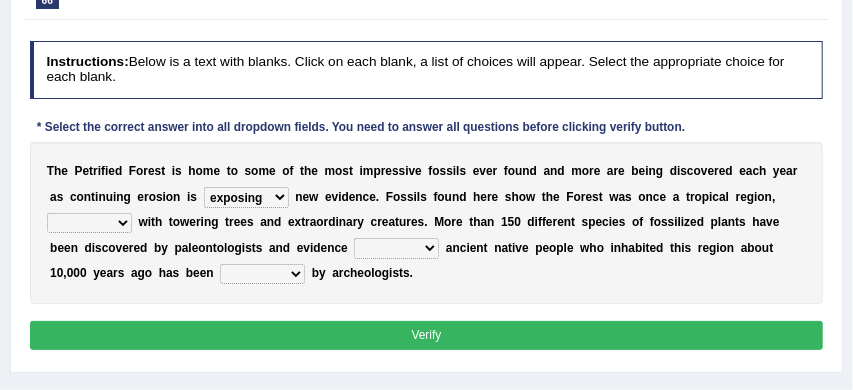 scroll, scrollTop: 294, scrollLeft: 0, axis: vertical 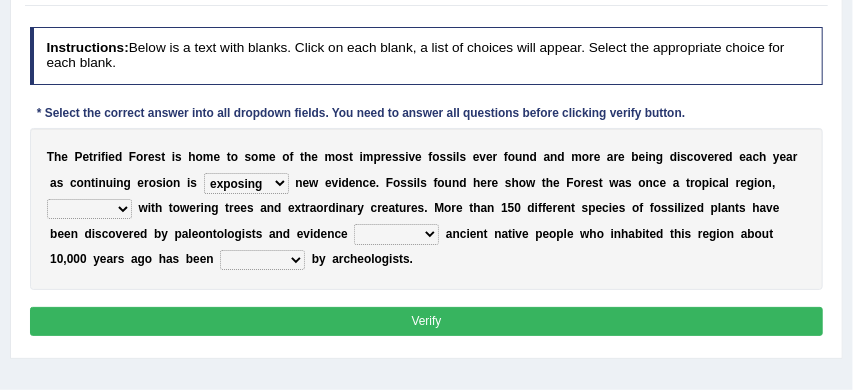 click on "connected filled restored treated" at bounding box center [89, 209] 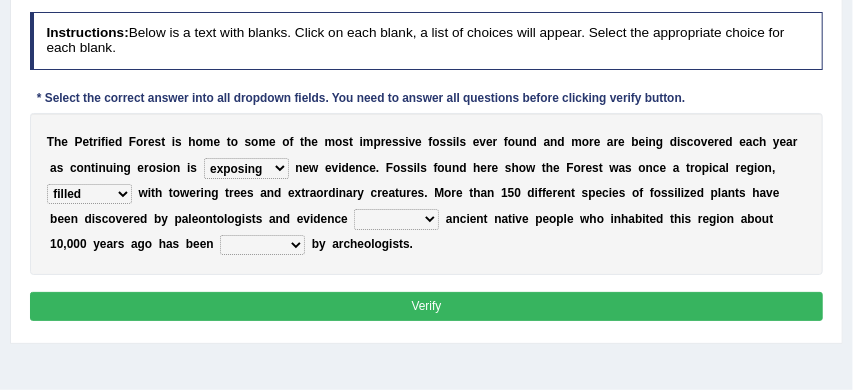 scroll, scrollTop: 311, scrollLeft: 0, axis: vertical 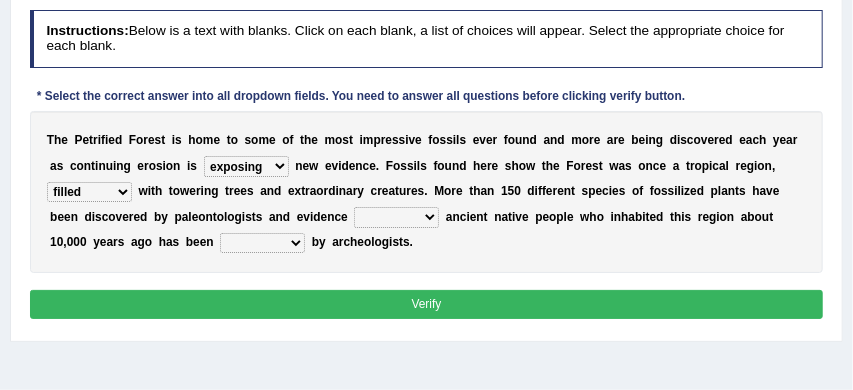 click on "indicating arguing thinking assume" at bounding box center [396, 217] 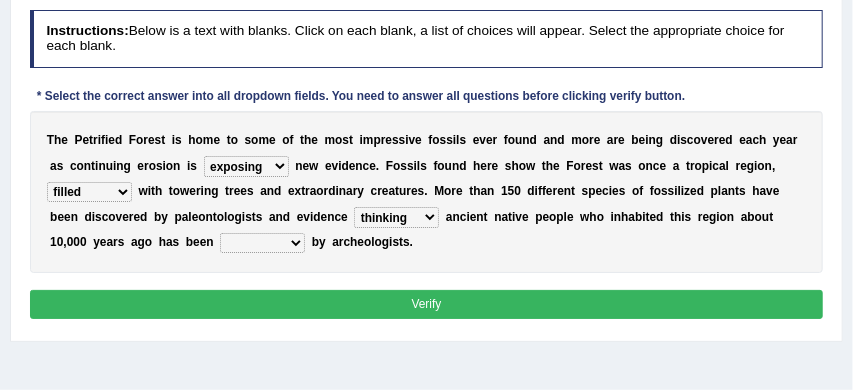 click on "deducted rejected confirmed predicted" at bounding box center (262, 243) 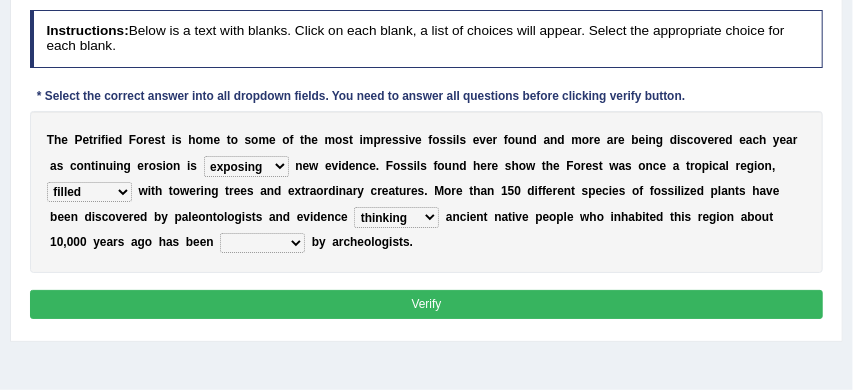 select on "deducted" 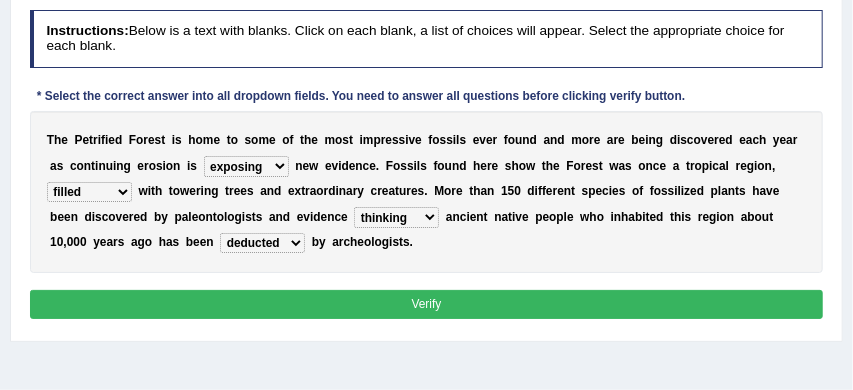 click on "Verify" at bounding box center (427, 304) 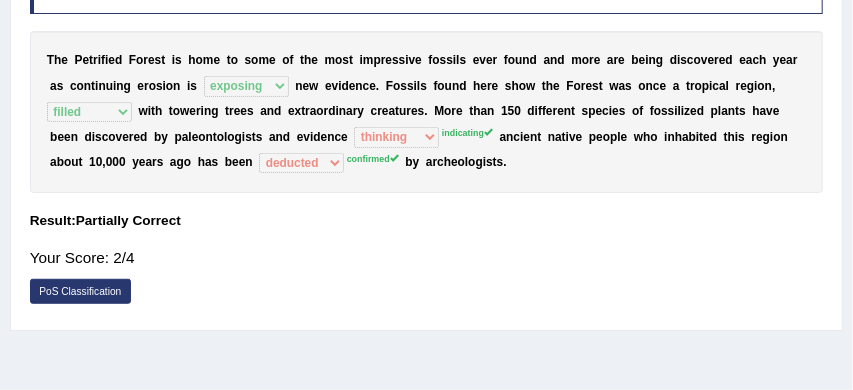 scroll, scrollTop: 257, scrollLeft: 0, axis: vertical 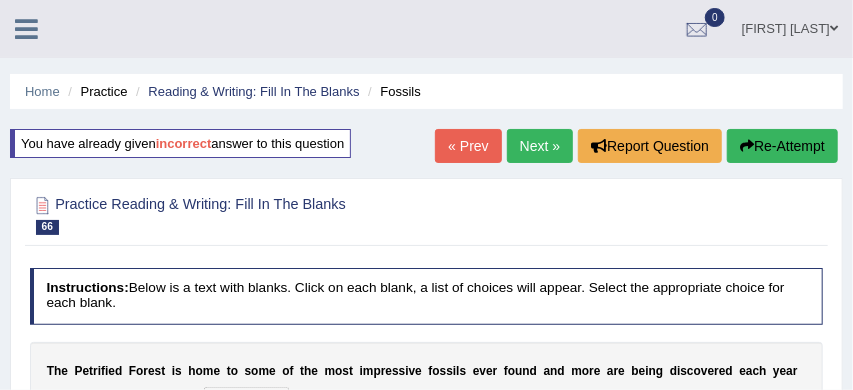 click on "Next »" at bounding box center (540, 146) 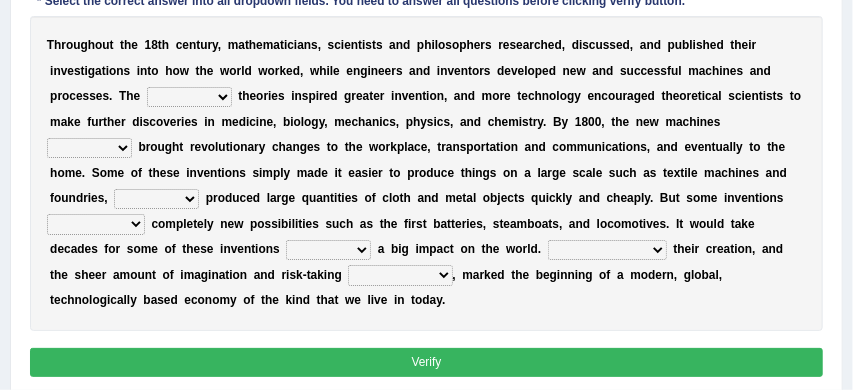 scroll, scrollTop: 343, scrollLeft: 0, axis: vertical 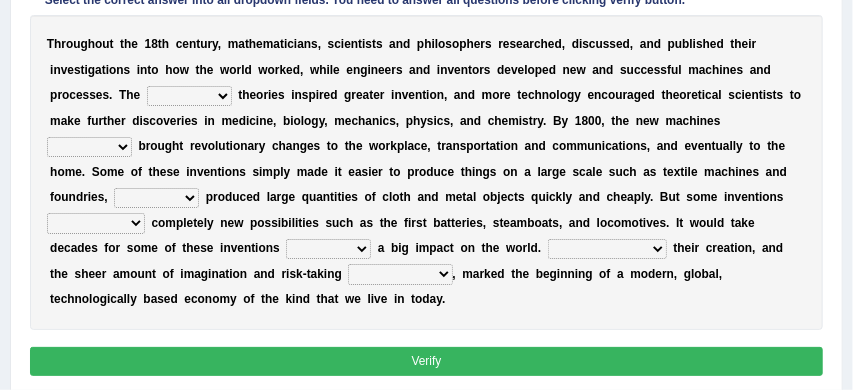 click on "fewest newest nearest latest" at bounding box center (189, 96) 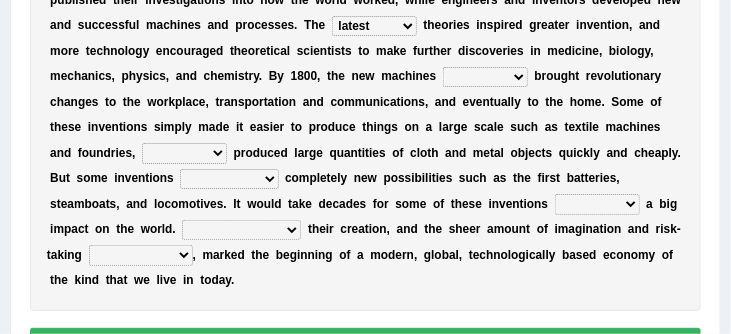 scroll, scrollTop: 416, scrollLeft: 0, axis: vertical 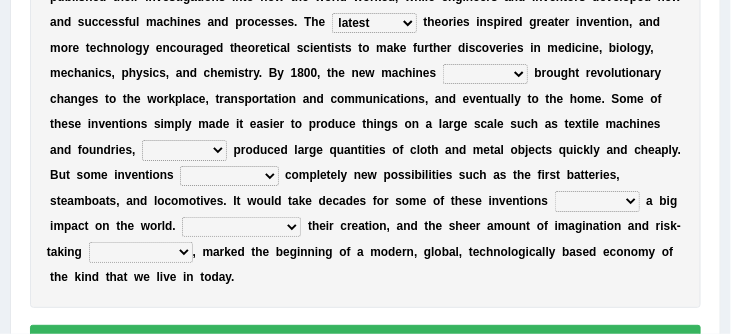 click on "are have were had" at bounding box center [485, 74] 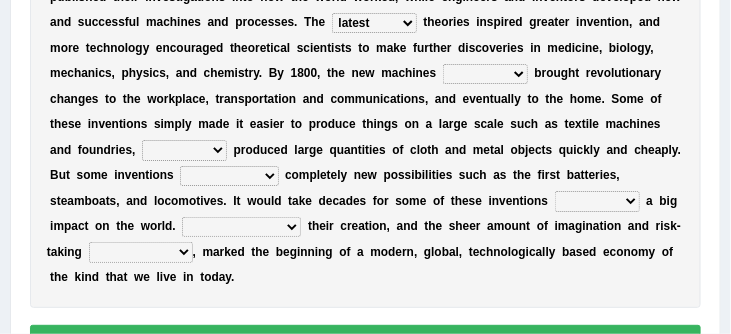 select on "are" 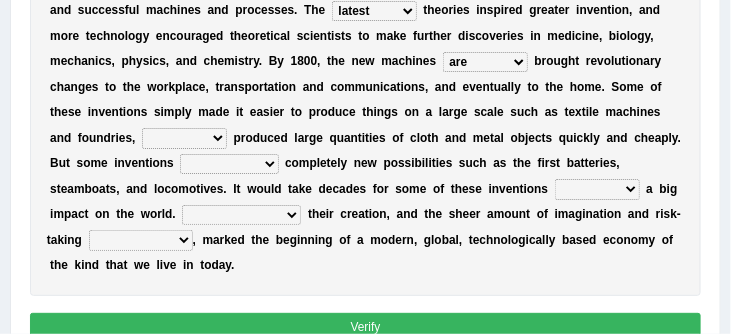 scroll, scrollTop: 429, scrollLeft: 0, axis: vertical 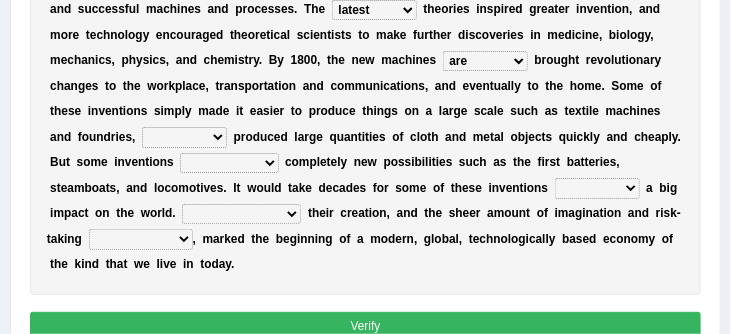 click on "those which that what" at bounding box center (184, 137) 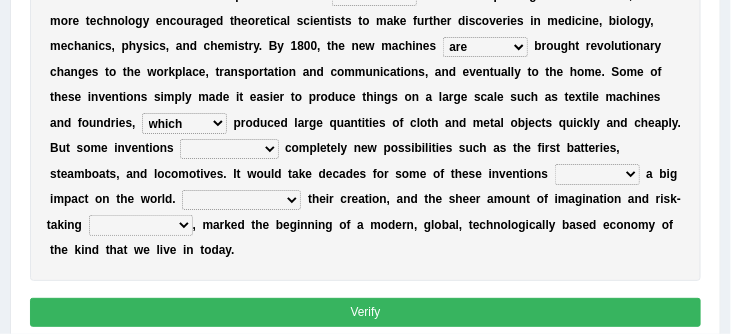 scroll, scrollTop: 444, scrollLeft: 0, axis: vertical 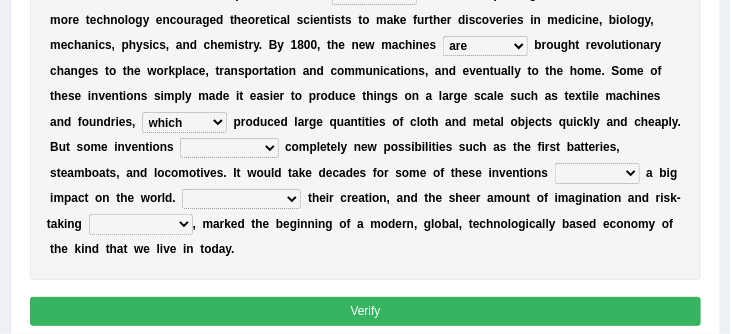click on "brought necessitated enforced took" at bounding box center [229, 148] 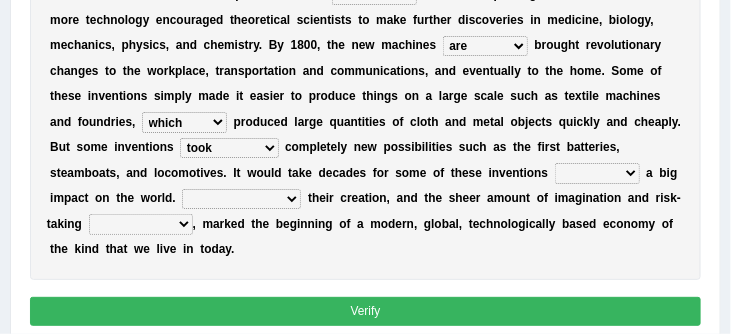 scroll, scrollTop: 454, scrollLeft: 0, axis: vertical 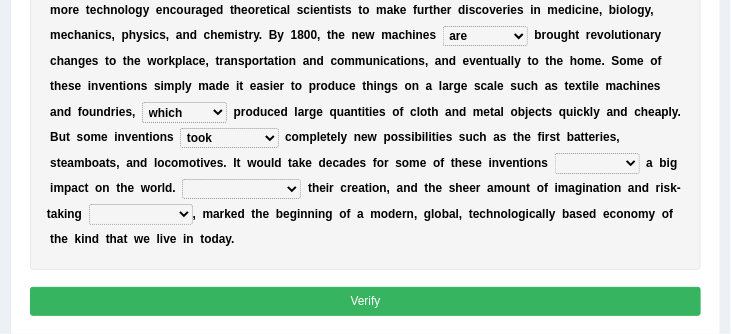 click on "make making made to make" at bounding box center [597, 163] 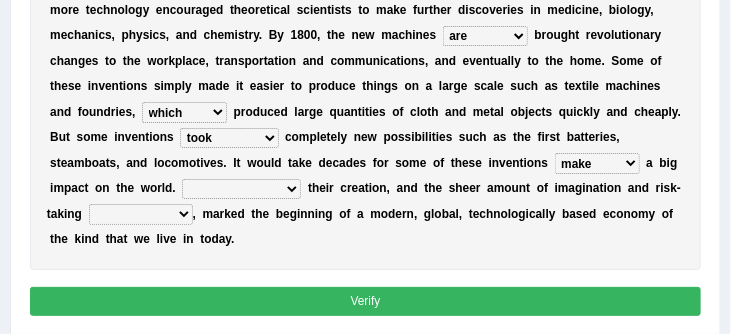 scroll, scrollTop: 461, scrollLeft: 0, axis: vertical 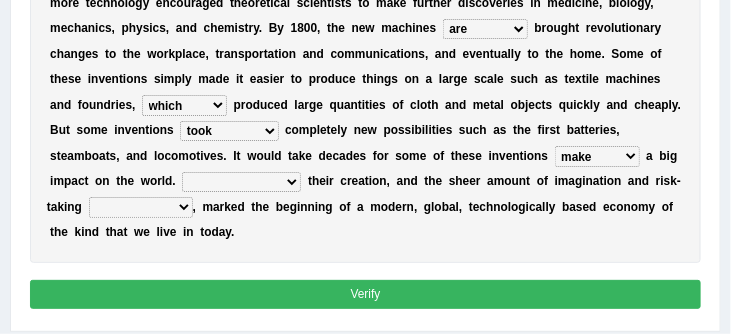 click on "Notwithstanding As Whether Yet" at bounding box center (241, 182) 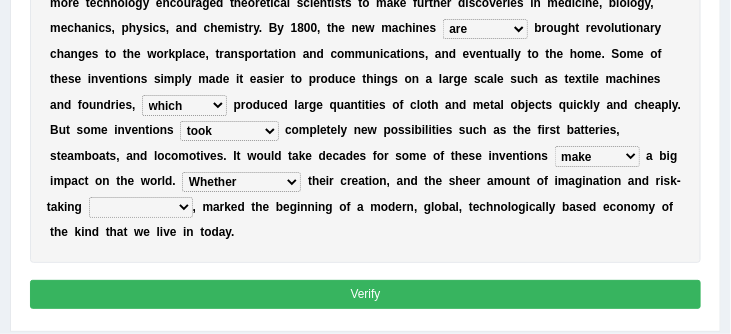 click on "have involved was involved involved involving" at bounding box center (141, 207) 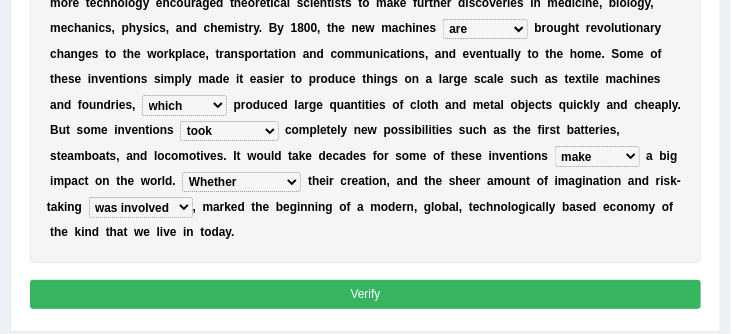 click on "Verify" at bounding box center (366, 294) 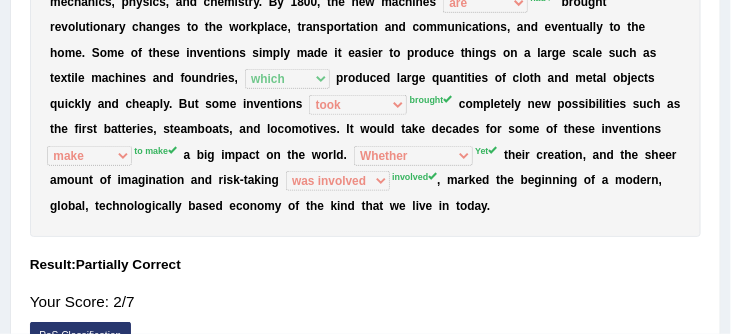 scroll, scrollTop: 434, scrollLeft: 0, axis: vertical 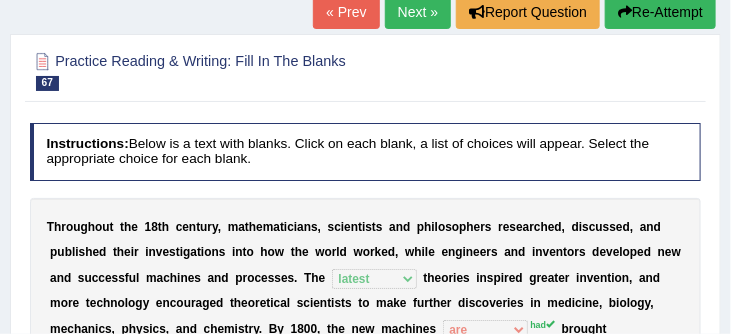 click on "Re-Attempt" at bounding box center (660, 12) 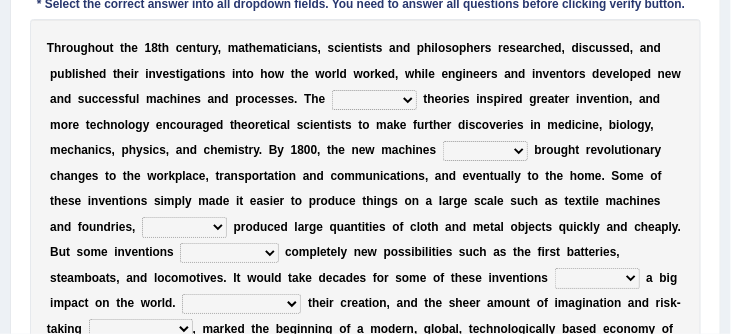 scroll, scrollTop: 405, scrollLeft: 0, axis: vertical 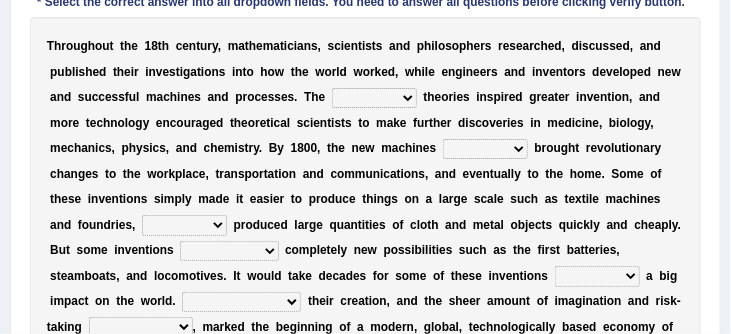 click on "fewest newest nearest latest" at bounding box center [374, 98] 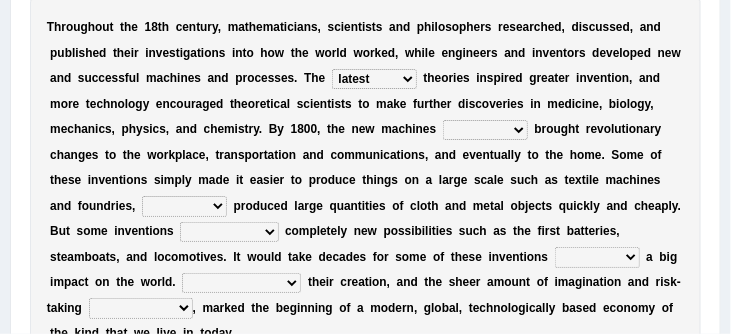 scroll, scrollTop: 426, scrollLeft: 0, axis: vertical 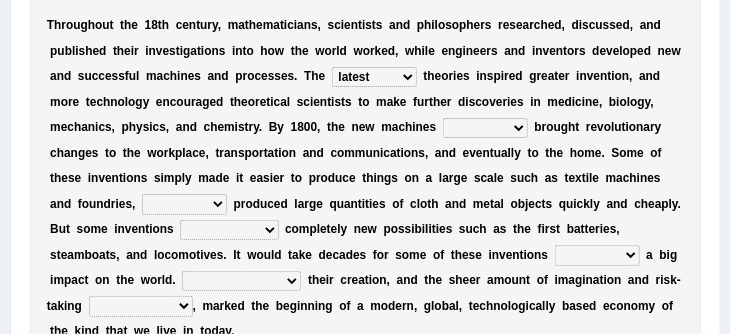 click on "are have were had" at bounding box center [485, 128] 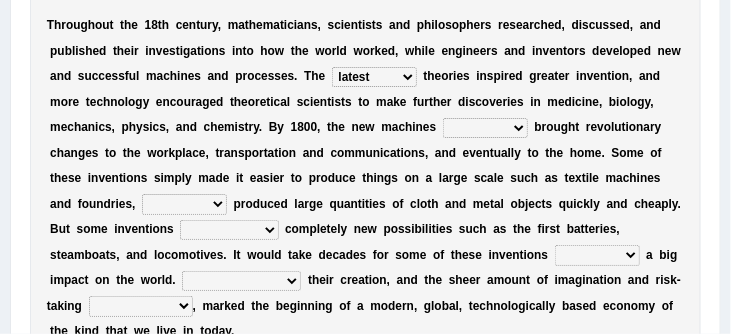 select on "had" 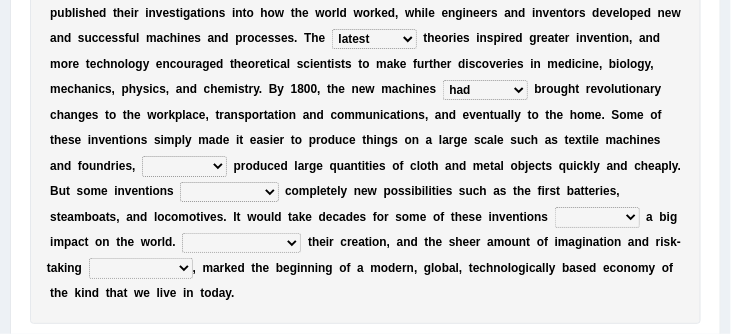 scroll, scrollTop: 473, scrollLeft: 0, axis: vertical 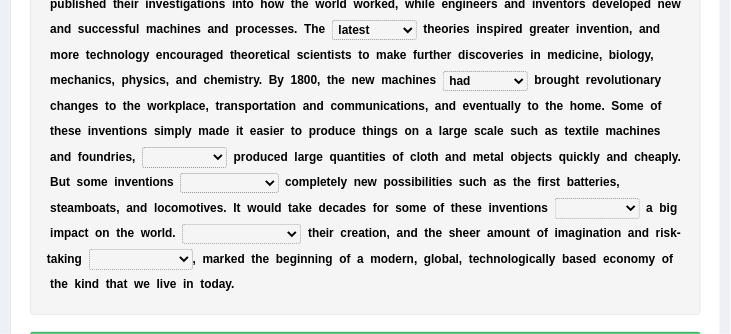 click on "those which that what" at bounding box center [184, 157] 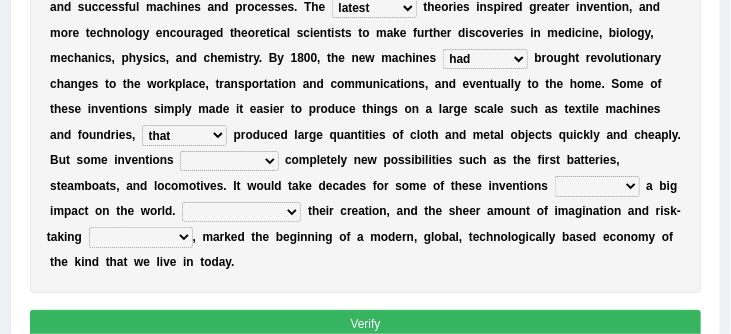 scroll, scrollTop: 497, scrollLeft: 0, axis: vertical 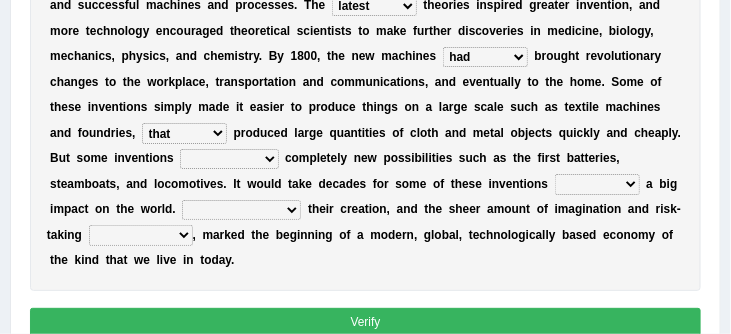 click on "brought necessitated enforced took" at bounding box center [229, 159] 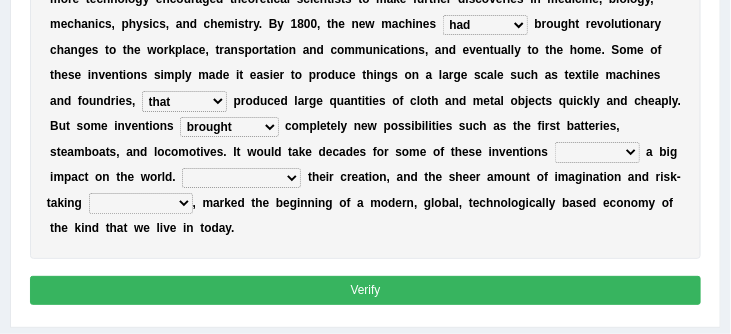 scroll, scrollTop: 529, scrollLeft: 0, axis: vertical 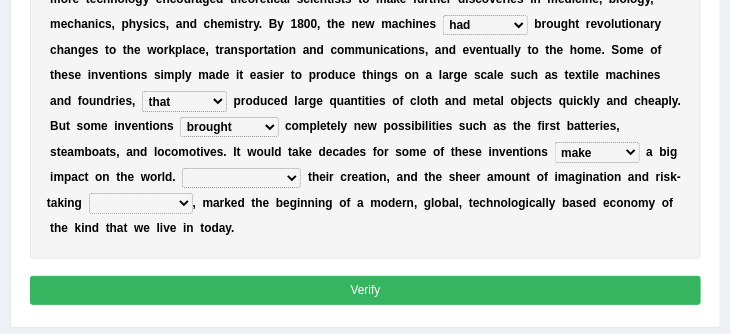 click on "Notwithstanding As Whether Yet" at bounding box center [241, 178] 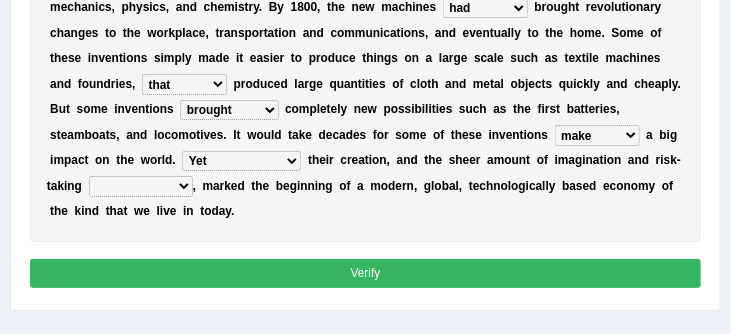 scroll, scrollTop: 546, scrollLeft: 0, axis: vertical 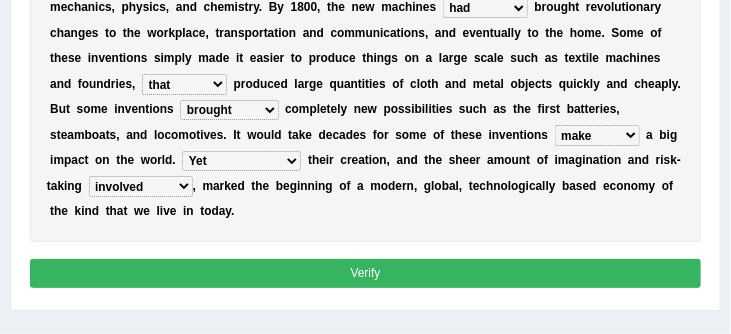 click on "Verify" at bounding box center [366, 273] 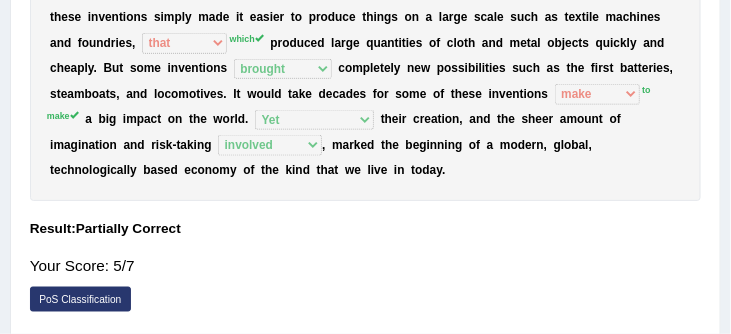 scroll, scrollTop: 505, scrollLeft: 0, axis: vertical 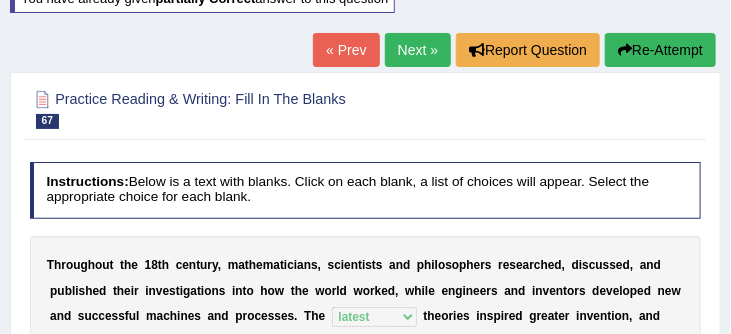 click on "Next »" at bounding box center (418, 50) 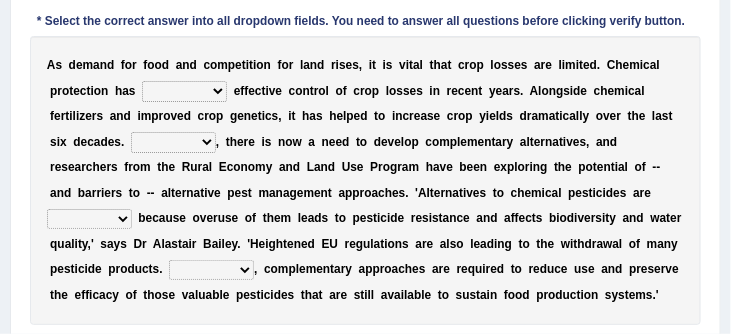 scroll, scrollTop: 323, scrollLeft: 0, axis: vertical 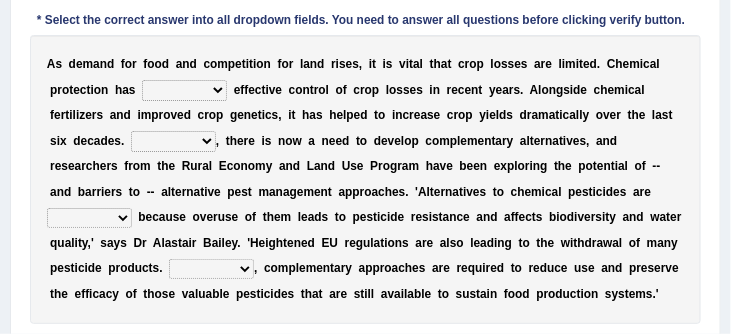 click on "harnessed utilized provided offset" at bounding box center (184, 90) 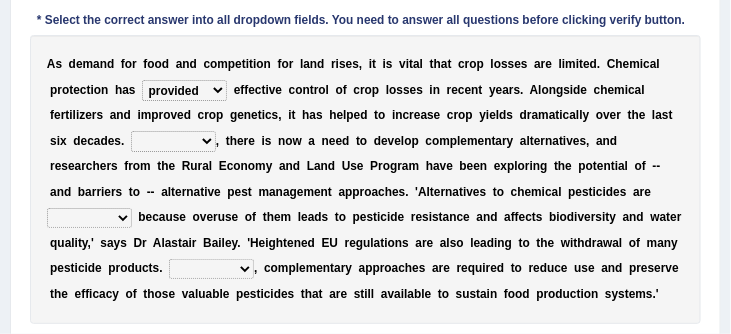 scroll, scrollTop: 350, scrollLeft: 0, axis: vertical 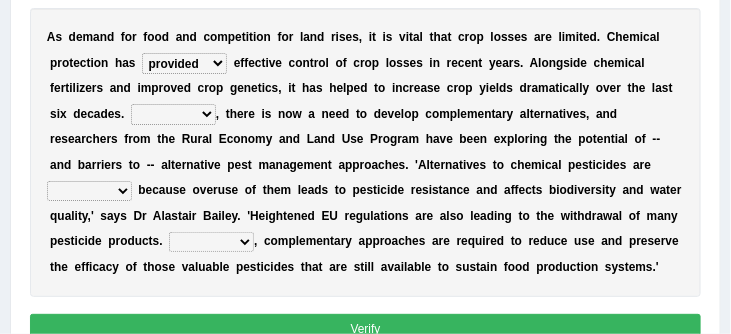 click on "Hopefully However Strangely Therefore" at bounding box center [173, 114] 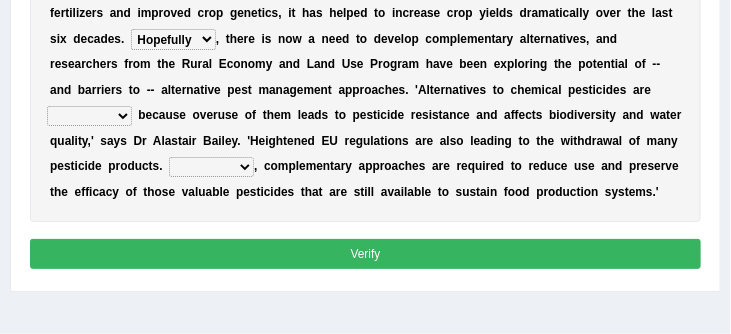scroll, scrollTop: 426, scrollLeft: 0, axis: vertical 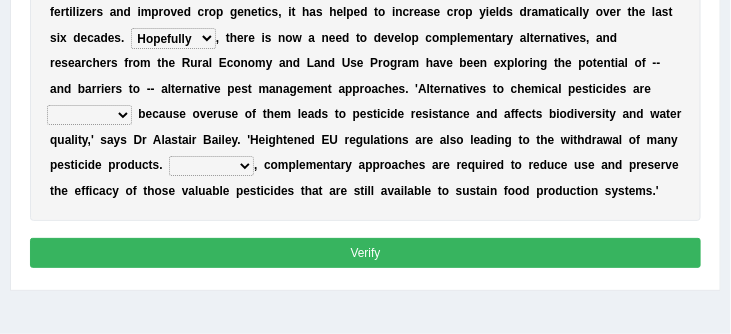 click on "overshot expired needed engaged" at bounding box center [89, 115] 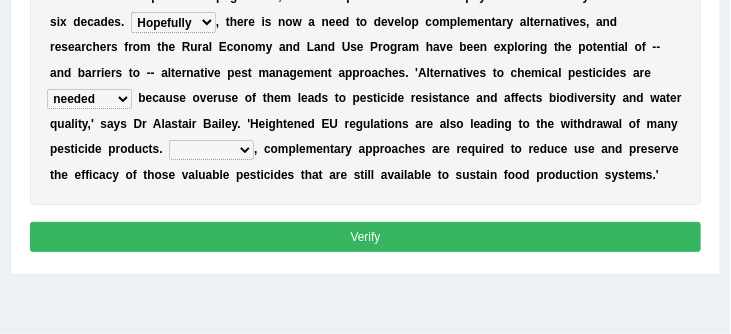 scroll, scrollTop: 444, scrollLeft: 0, axis: vertical 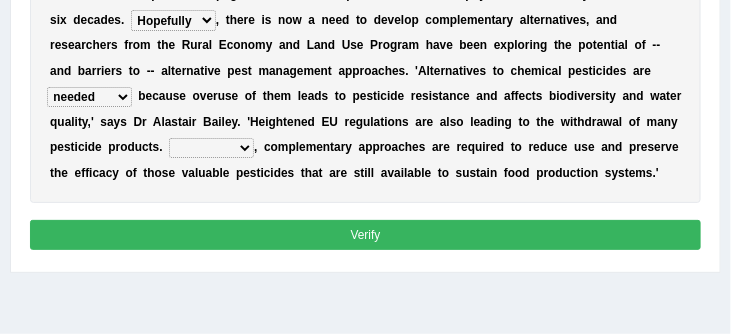 click on "Though Yet Hence But" at bounding box center (211, 148) 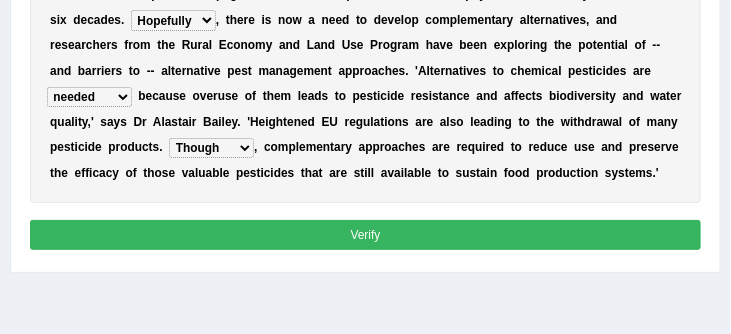 click on "Verify" at bounding box center [366, 234] 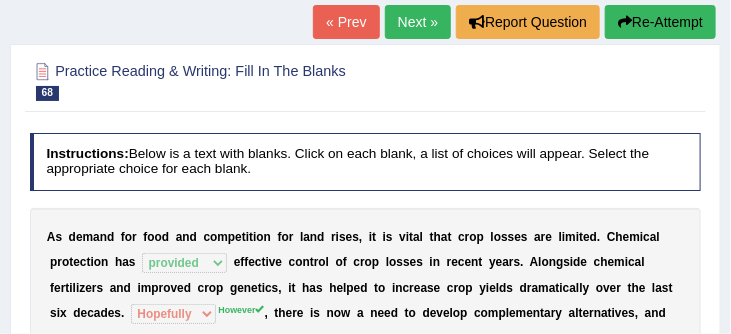 scroll, scrollTop: 101, scrollLeft: 0, axis: vertical 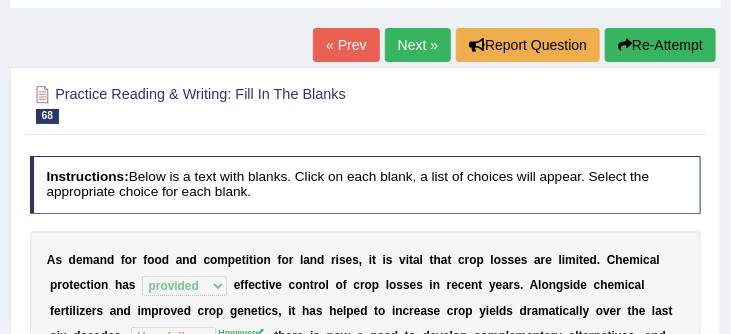 click on "Re-Attempt" at bounding box center [660, 45] 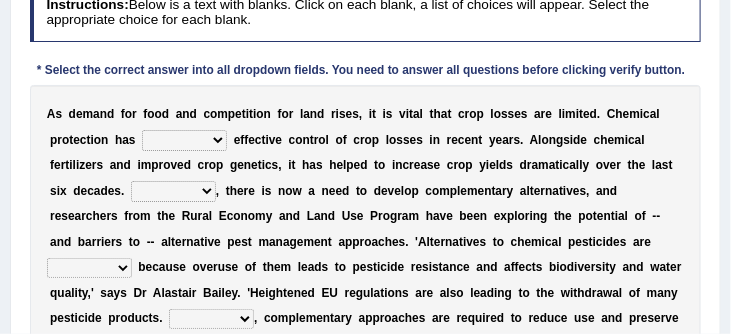scroll, scrollTop: 338, scrollLeft: 0, axis: vertical 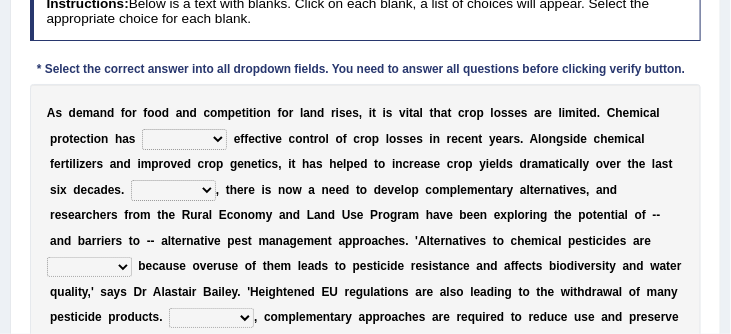 click on "harnessed utilized provided offset" at bounding box center (184, 139) 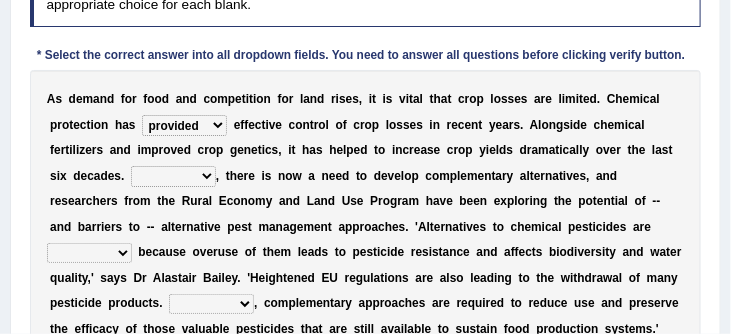 scroll, scrollTop: 354, scrollLeft: 0, axis: vertical 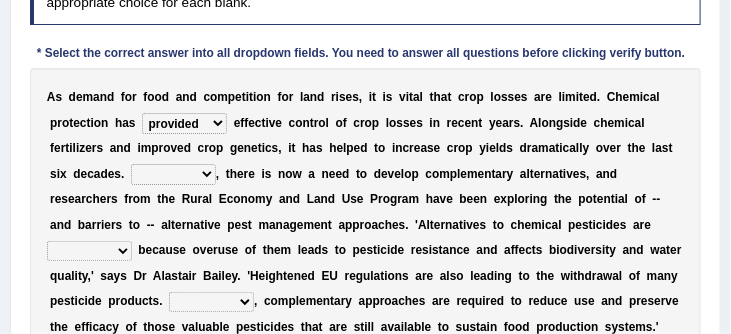 click on "Hopefully However Strangely Therefore" at bounding box center (173, 174) 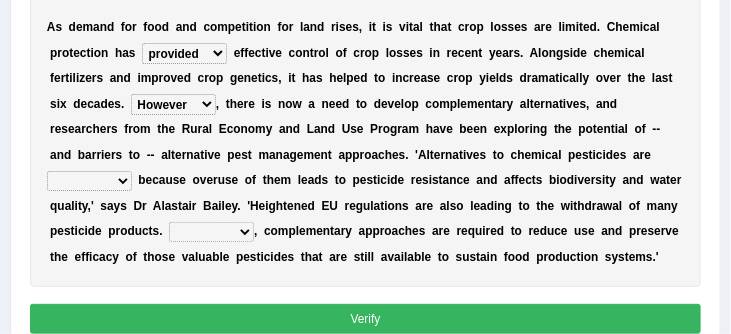 scroll, scrollTop: 426, scrollLeft: 0, axis: vertical 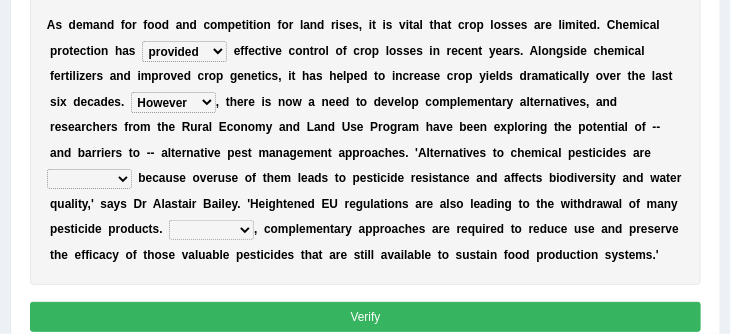 click on "overshot expired needed engaged" at bounding box center [89, 179] 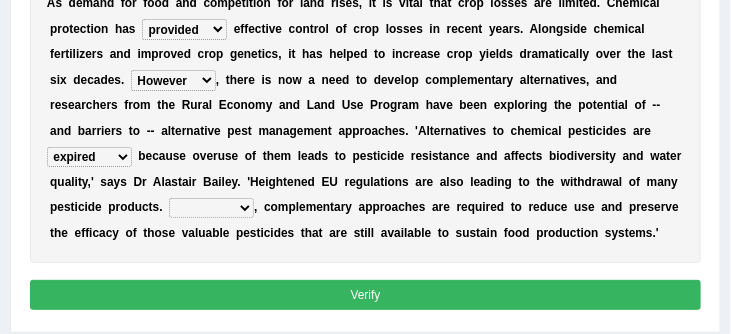 scroll, scrollTop: 452, scrollLeft: 0, axis: vertical 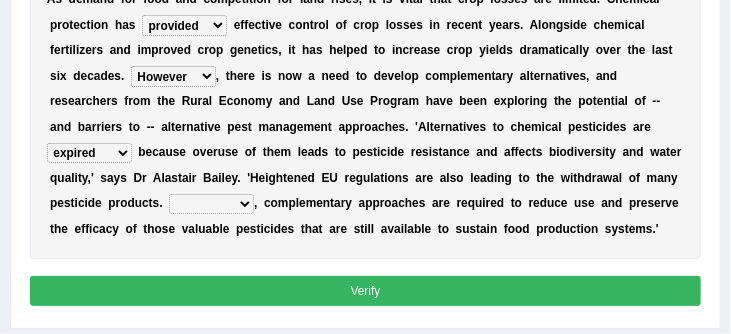 click on "Though Yet Hence But" at bounding box center (211, 204) 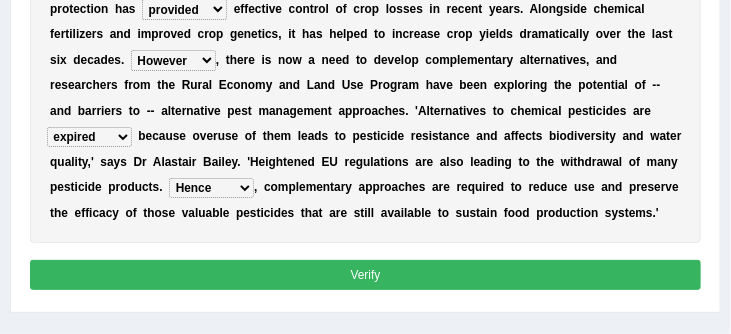 click on "Verify" at bounding box center (366, 274) 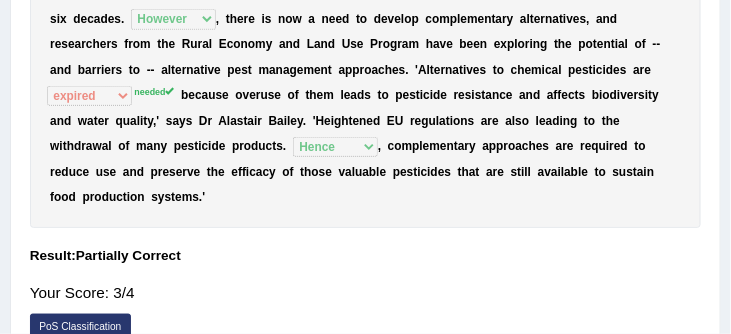 scroll, scrollTop: 426, scrollLeft: 0, axis: vertical 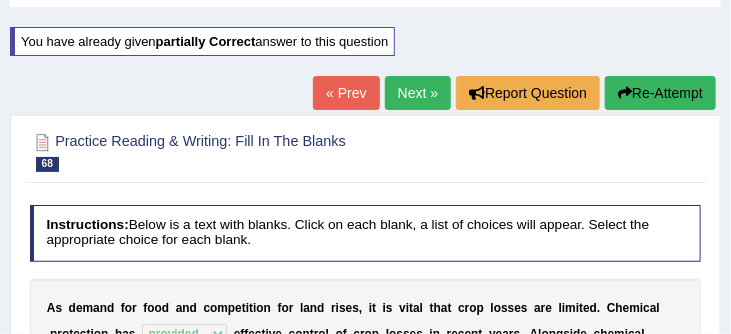 click on "Re-Attempt" at bounding box center [660, 93] 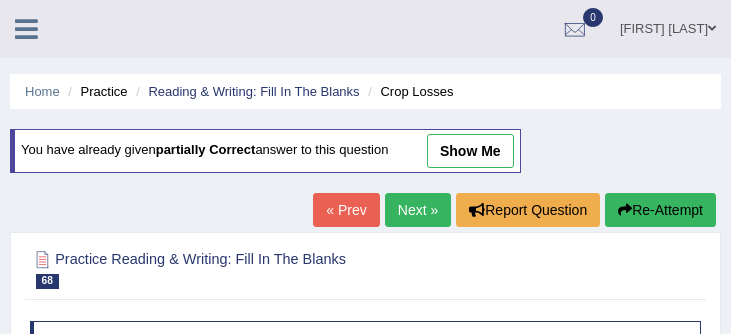 scroll, scrollTop: 334, scrollLeft: 0, axis: vertical 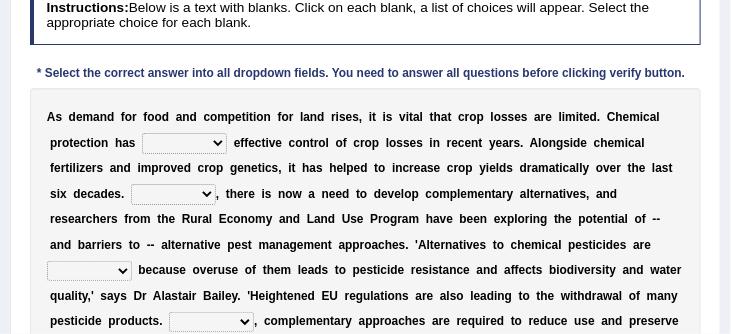 click on "harnessed utilized provided offset" at bounding box center (184, 143) 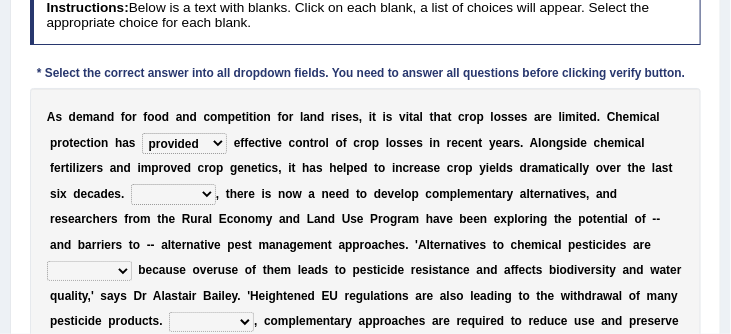 click on "Hopefully However Strangely Therefore" at bounding box center (173, 194) 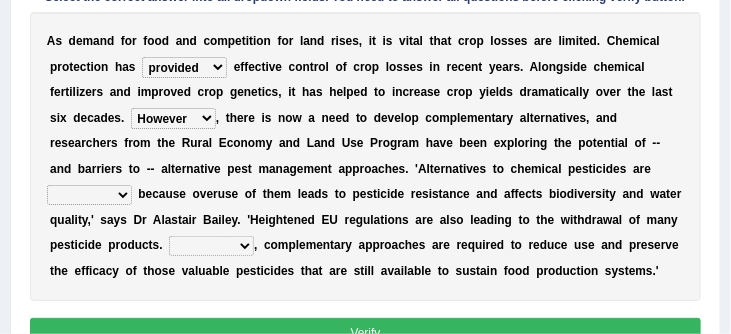 scroll, scrollTop: 410, scrollLeft: 0, axis: vertical 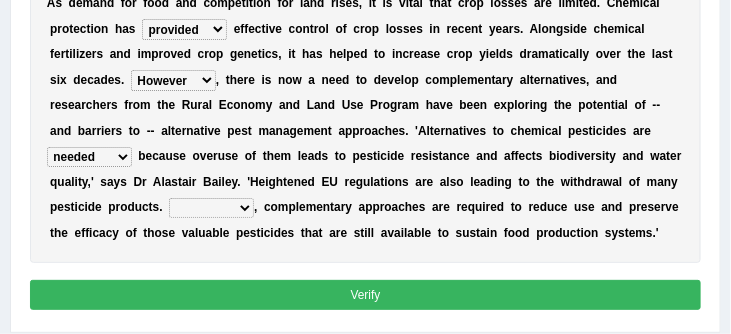 click on "Though Yet Hence But" at bounding box center [211, 208] 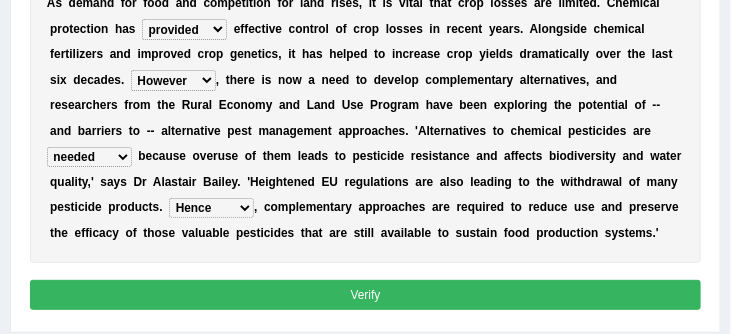 click on "Verify" at bounding box center [366, 294] 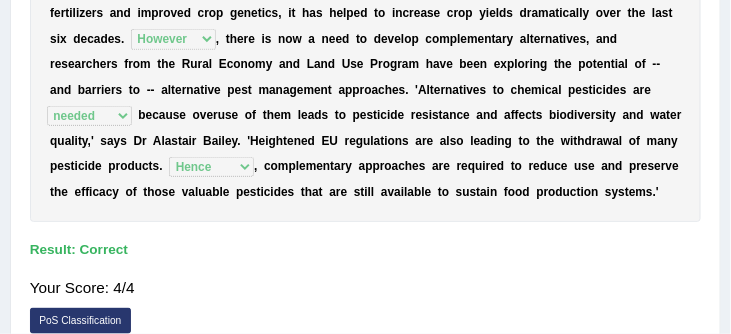 scroll, scrollTop: 407, scrollLeft: 0, axis: vertical 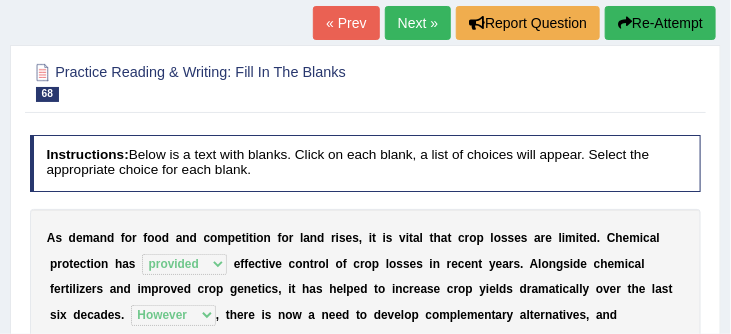 click on "Next »" at bounding box center (418, 23) 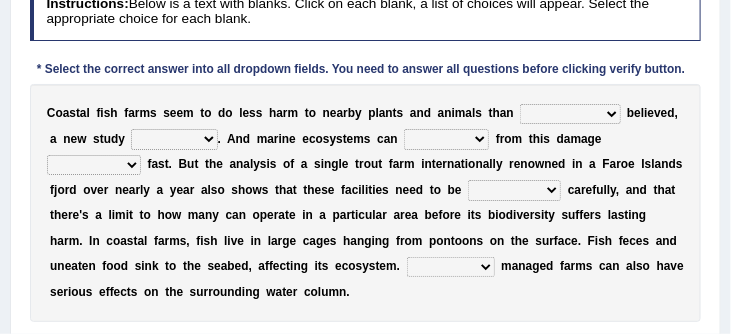 scroll, scrollTop: 275, scrollLeft: 0, axis: vertical 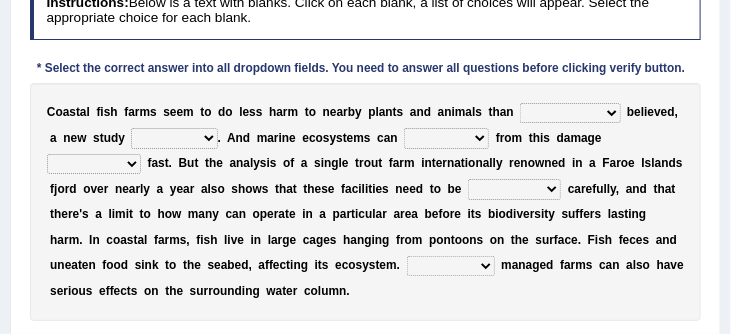click on "collectively individually previously pretentiously" at bounding box center [570, 113] 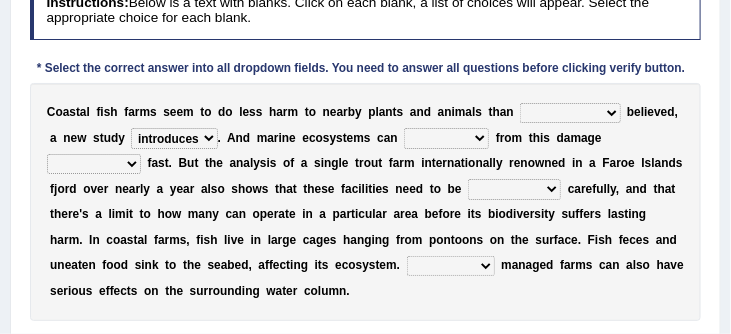 click on "derive Segregate recover prevent" at bounding box center (446, 138) 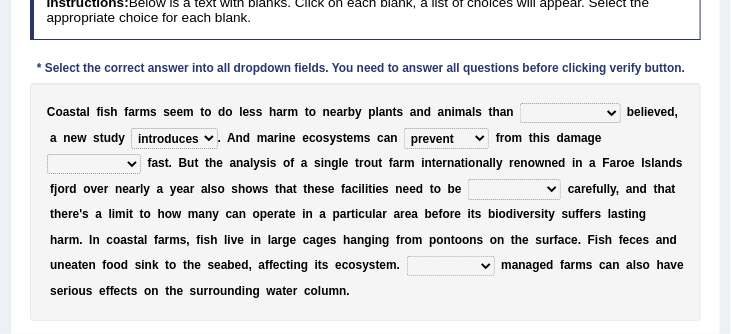 click on "visually commonly surprisingly spiritually" at bounding box center (94, 164) 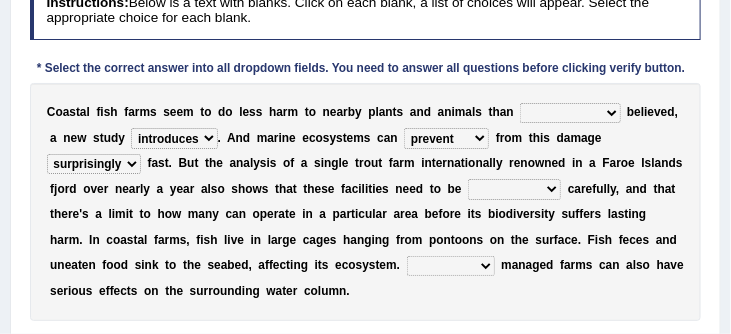 click on "dislocated estimated placed dismounted" at bounding box center [514, 189] 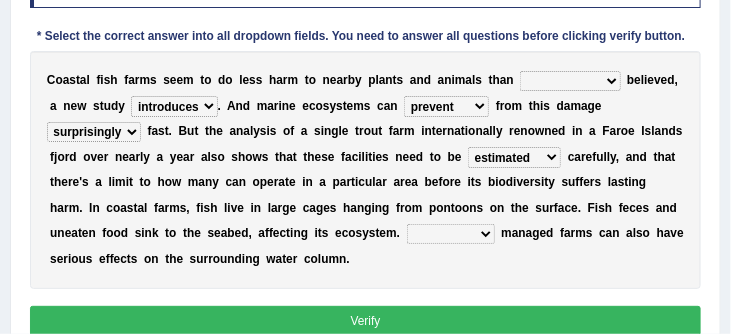 scroll, scrollTop: 308, scrollLeft: 0, axis: vertical 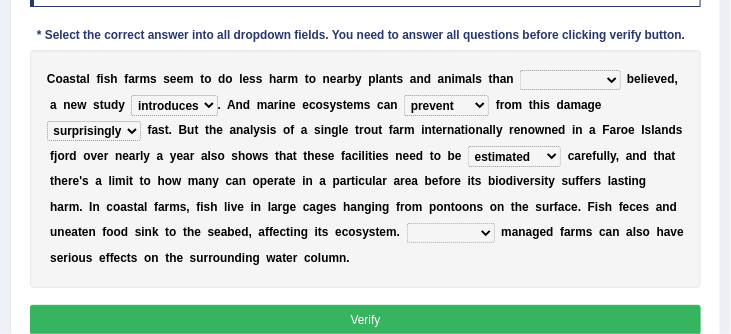 click on "Well Badly Expectedly Attentively" at bounding box center [451, 233] 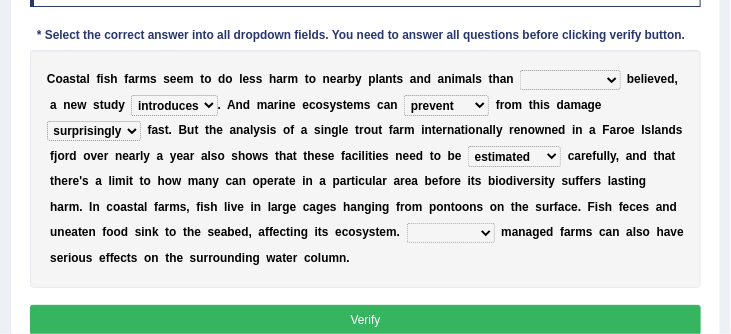 select on "Attentively" 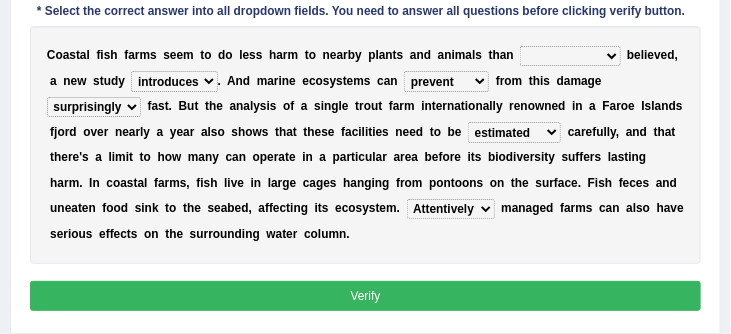 scroll, scrollTop: 338, scrollLeft: 0, axis: vertical 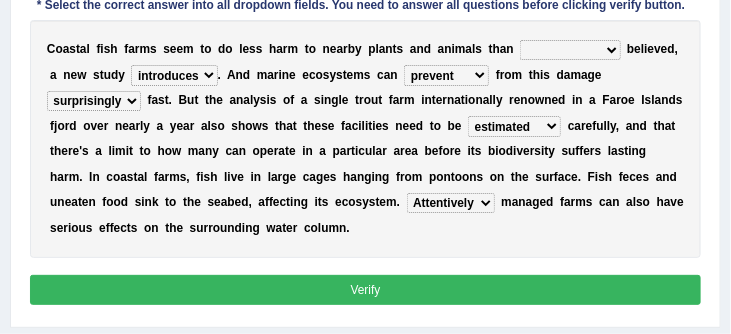 click on "Verify" at bounding box center (366, 289) 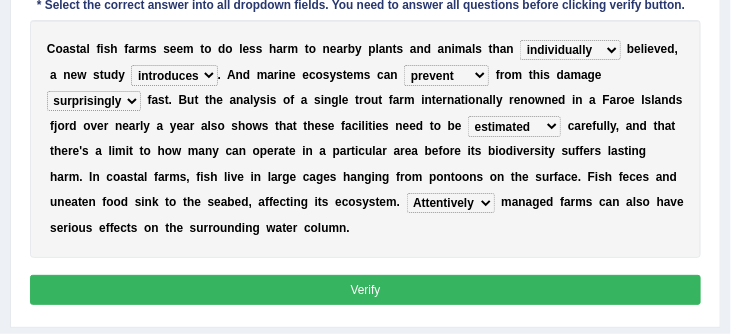 click on "Verify" at bounding box center (366, 289) 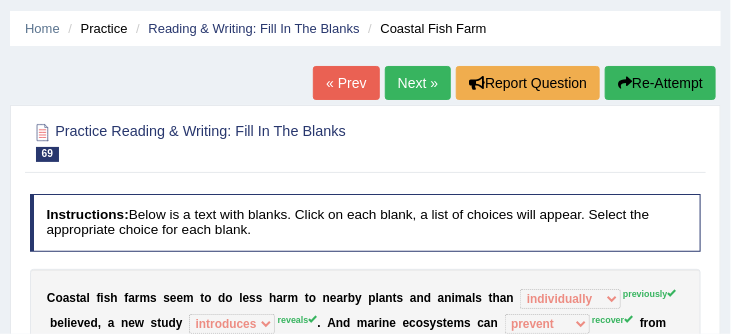scroll, scrollTop: 56, scrollLeft: 0, axis: vertical 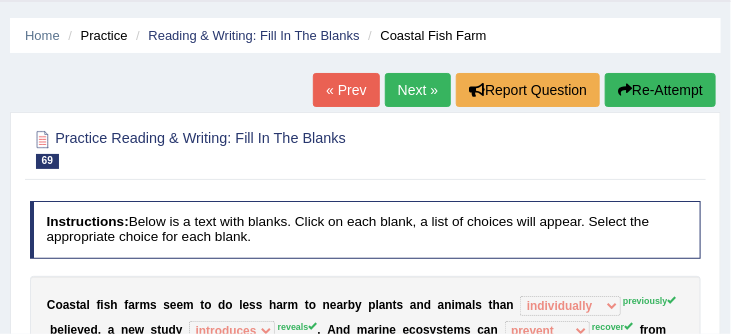click on "Re-Attempt" at bounding box center [660, 90] 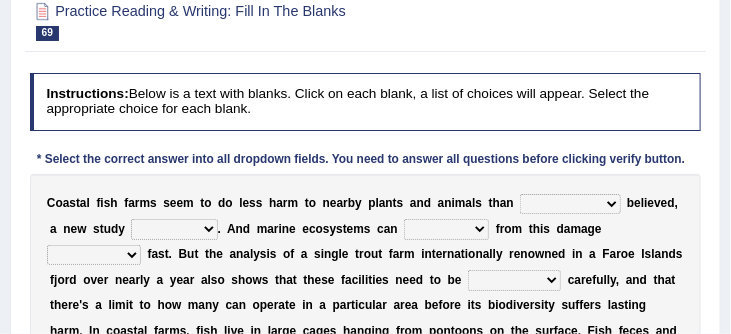 scroll, scrollTop: 252, scrollLeft: 0, axis: vertical 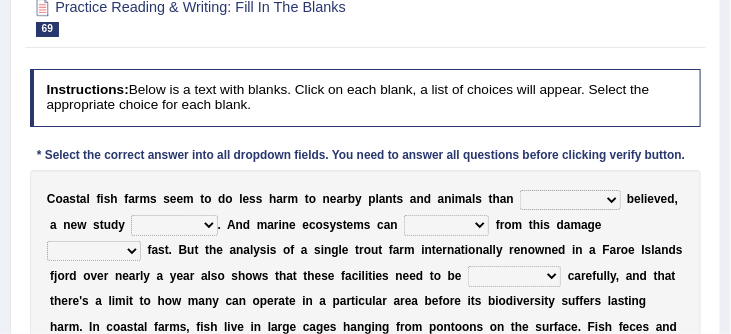click on "collectively individually previously pretentiously" at bounding box center (570, 200) 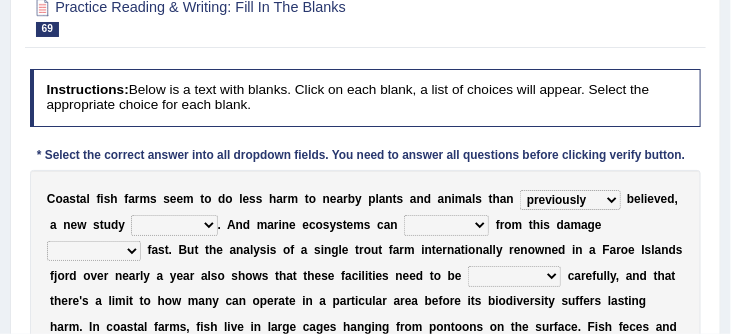 click on "introduces deceives reveals conceives" at bounding box center (174, 225) 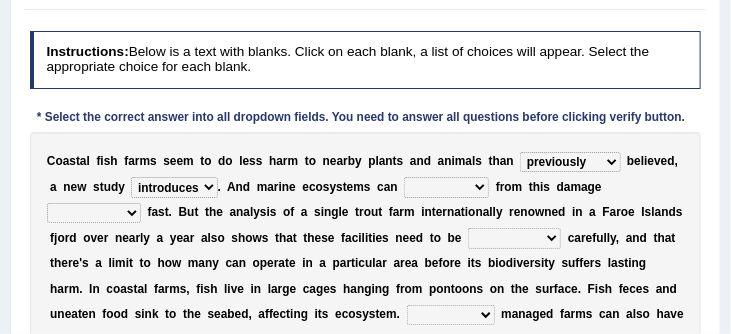 scroll, scrollTop: 292, scrollLeft: 0, axis: vertical 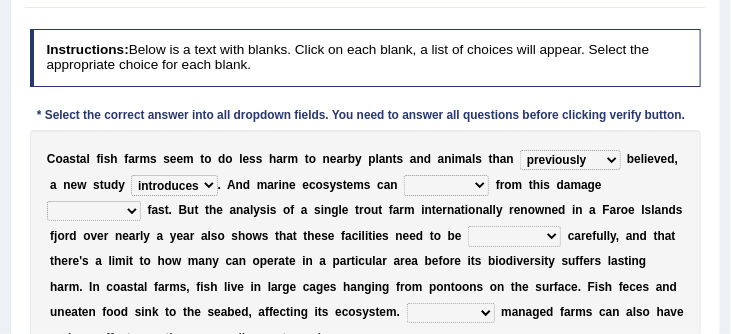 click on "derive Segregate recover prevent" at bounding box center (446, 185) 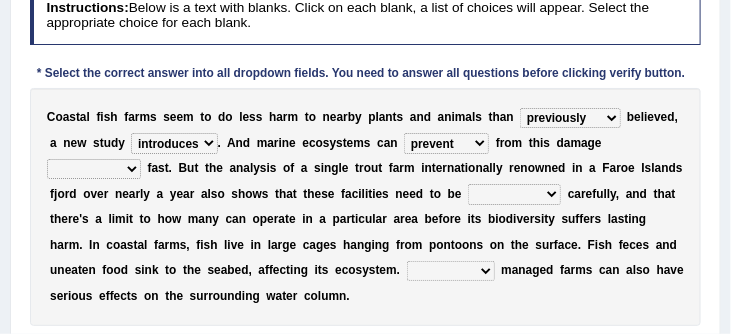 scroll, scrollTop: 344, scrollLeft: 0, axis: vertical 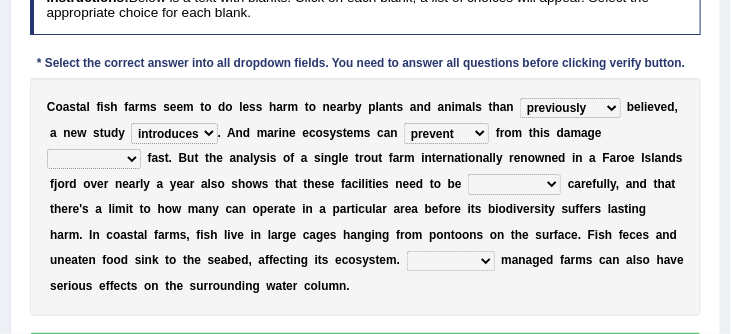 click on "Well Badly Expectedly Attentively" at bounding box center [451, 261] 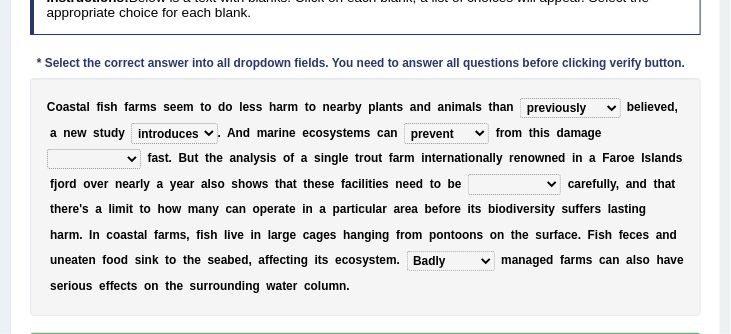 click on "dislocated estimated placed dismounted" at bounding box center (514, 184) 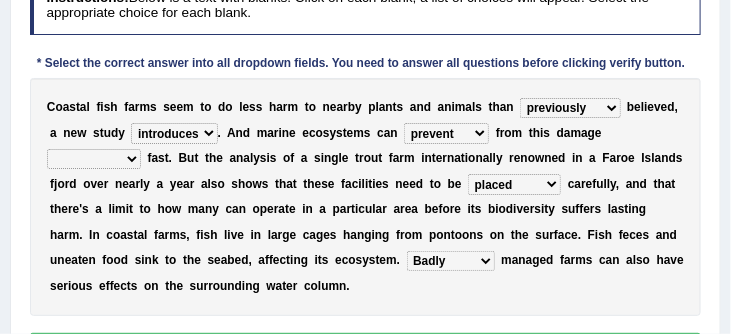click on "visually commonly surprisingly spiritually" at bounding box center [94, 159] 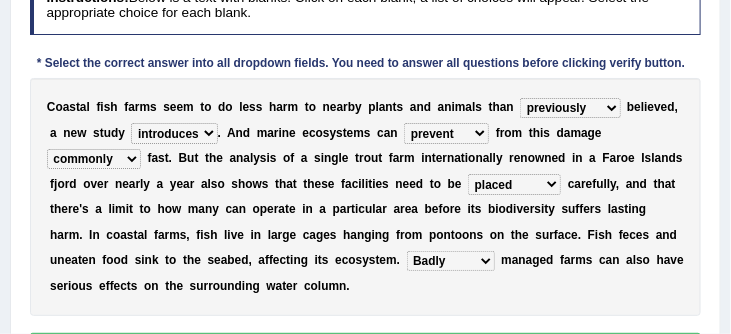 click on "visually commonly surprisingly spiritually" at bounding box center [94, 159] 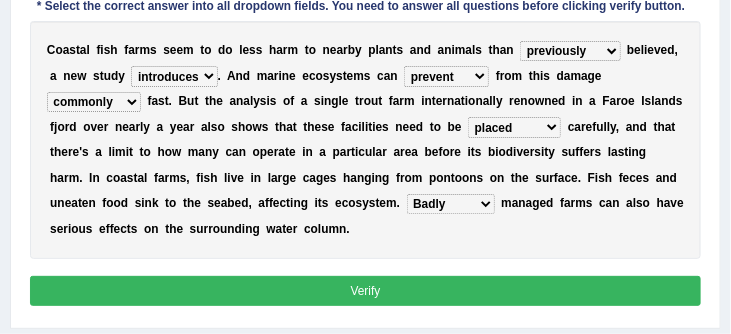 click on "Verify" at bounding box center [366, 290] 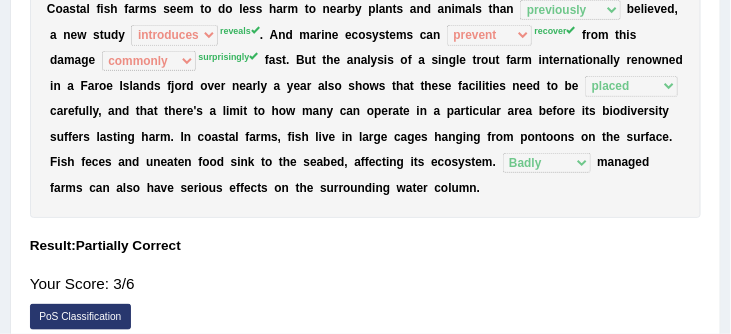 scroll, scrollTop: 360, scrollLeft: 0, axis: vertical 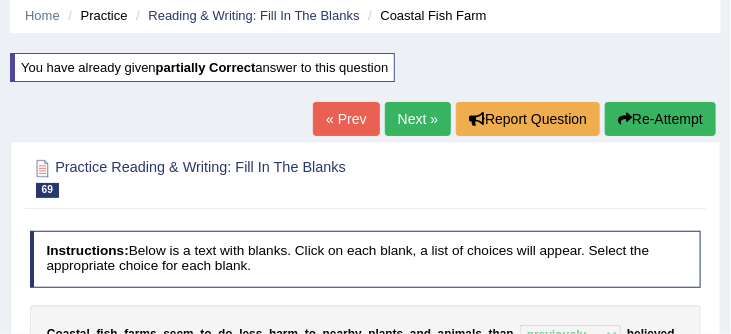 click on "Re-Attempt" at bounding box center (660, 119) 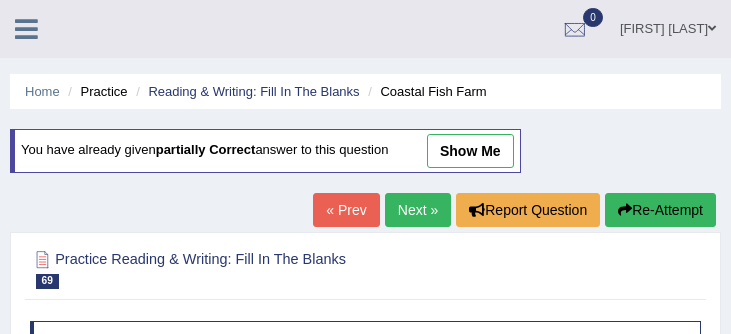 scroll, scrollTop: 297, scrollLeft: 0, axis: vertical 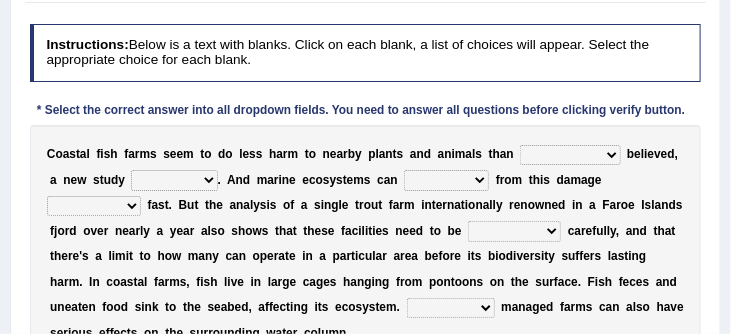 click on "derive Segregate recover prevent" at bounding box center [446, 180] 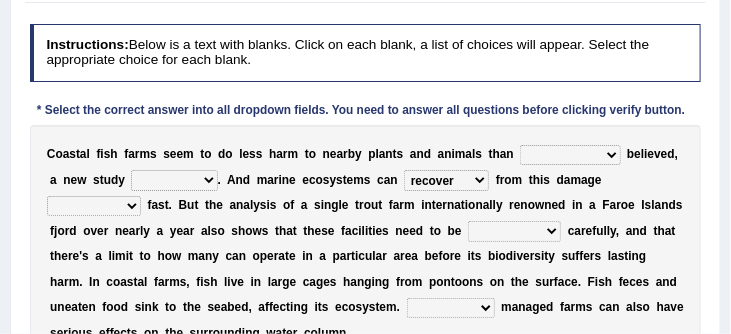 click on "visually commonly surprisingly spiritually" at bounding box center [94, 206] 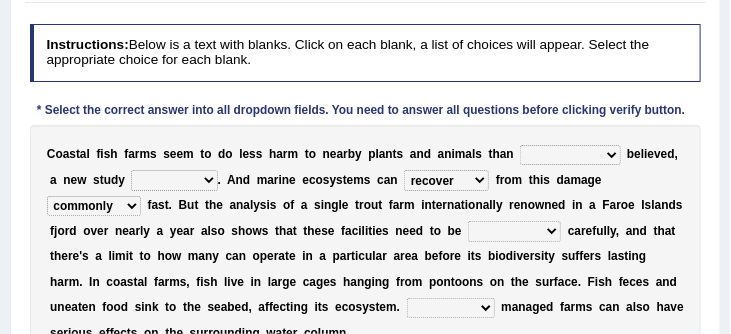 click on "collectively individually previously pretentiously" at bounding box center (570, 155) 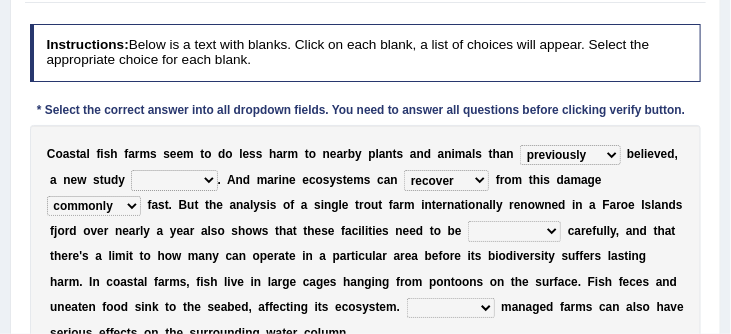 click on "introduces deceives reveals conceives" at bounding box center [174, 180] 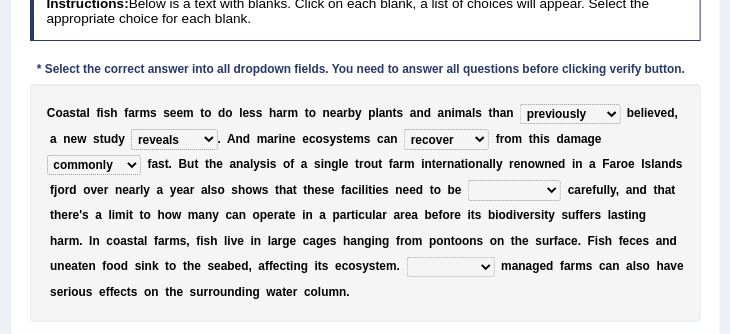 scroll, scrollTop: 349, scrollLeft: 0, axis: vertical 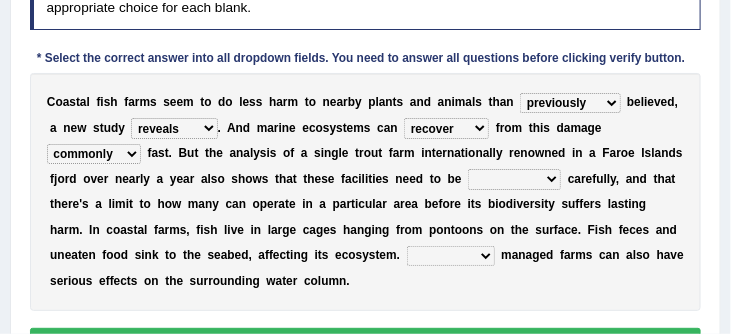 click on "Well Badly Expectedly Attentively" at bounding box center [451, 256] 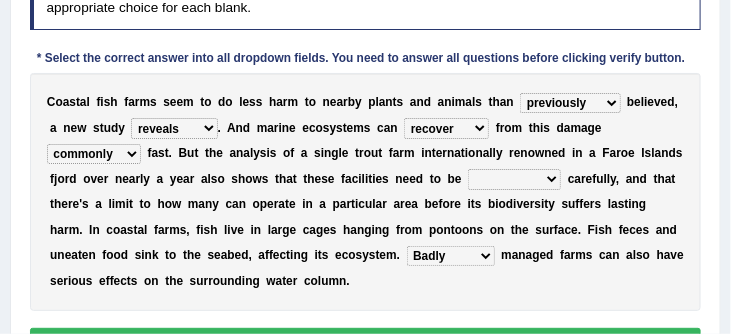 click on "dislocated estimated placed dismounted" at bounding box center [514, 179] 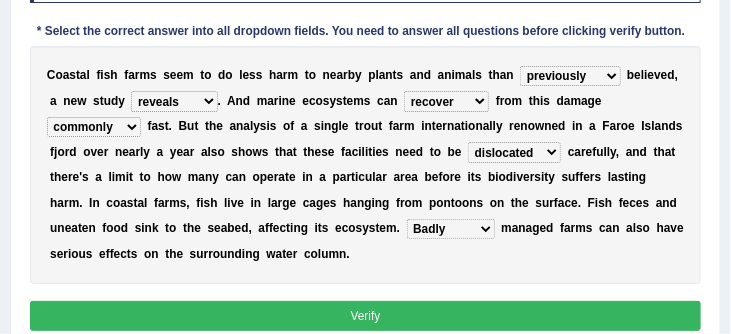 scroll, scrollTop: 382, scrollLeft: 0, axis: vertical 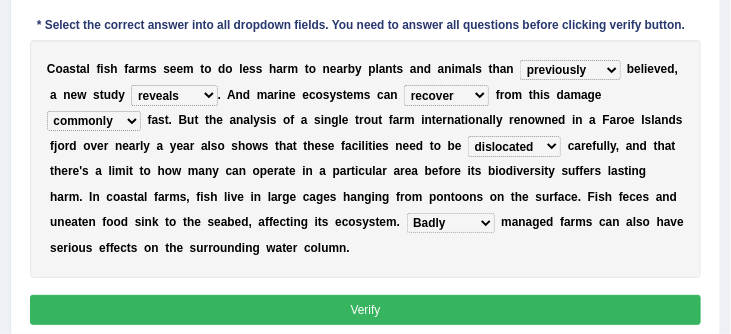 click on "Verify" at bounding box center (366, 309) 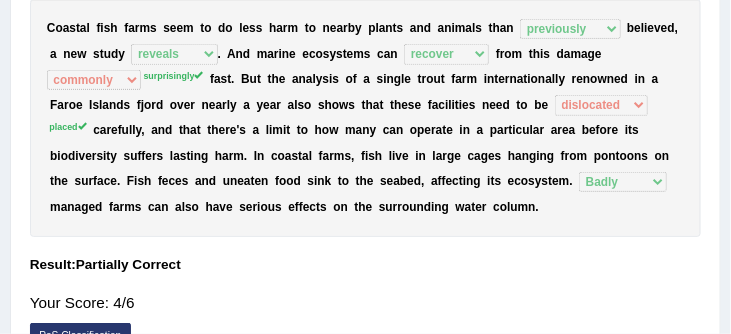 scroll, scrollTop: 341, scrollLeft: 0, axis: vertical 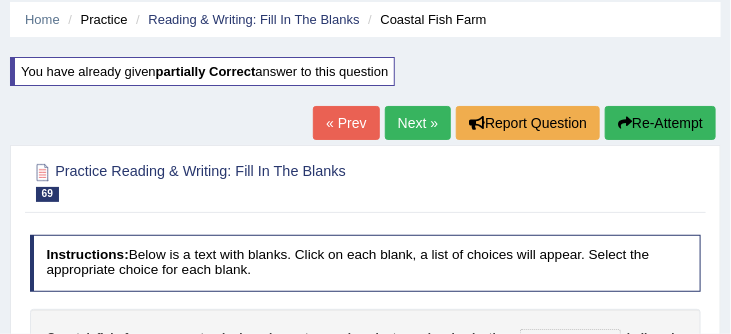 click on "Next »" at bounding box center [418, 123] 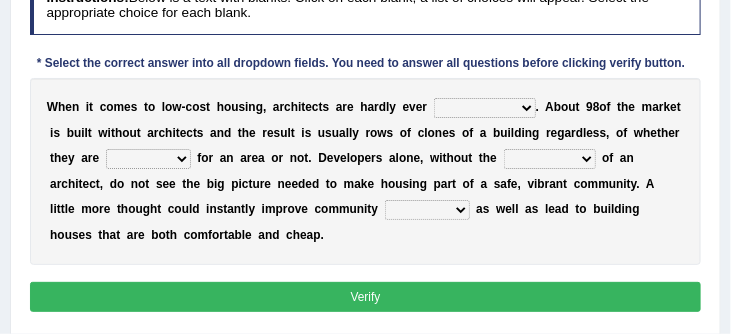 scroll, scrollTop: 283, scrollLeft: 0, axis: vertical 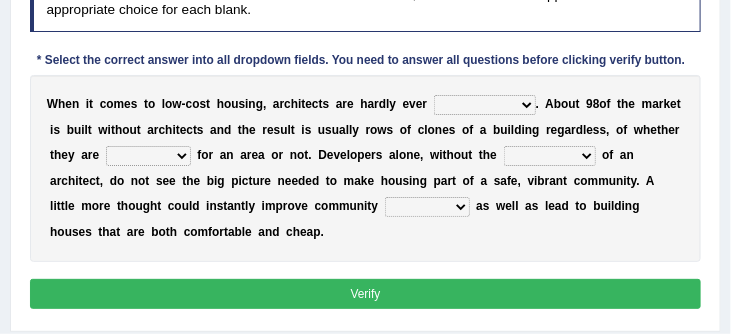 click on "compensated involved indicated complicated" at bounding box center (485, 105) 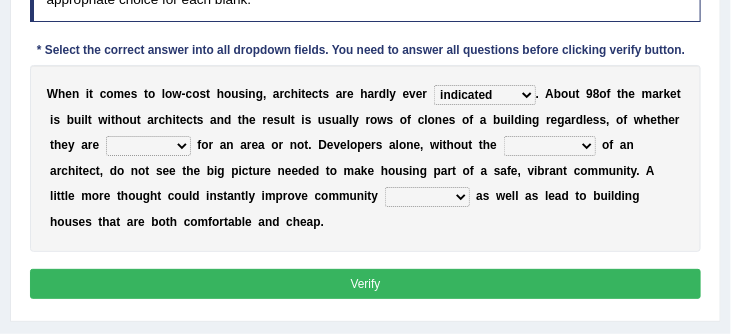 scroll, scrollTop: 294, scrollLeft: 0, axis: vertical 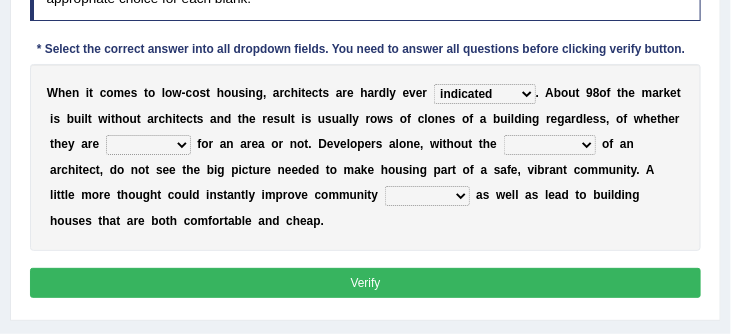 click on "proficient premium profound practical" at bounding box center (148, 145) 